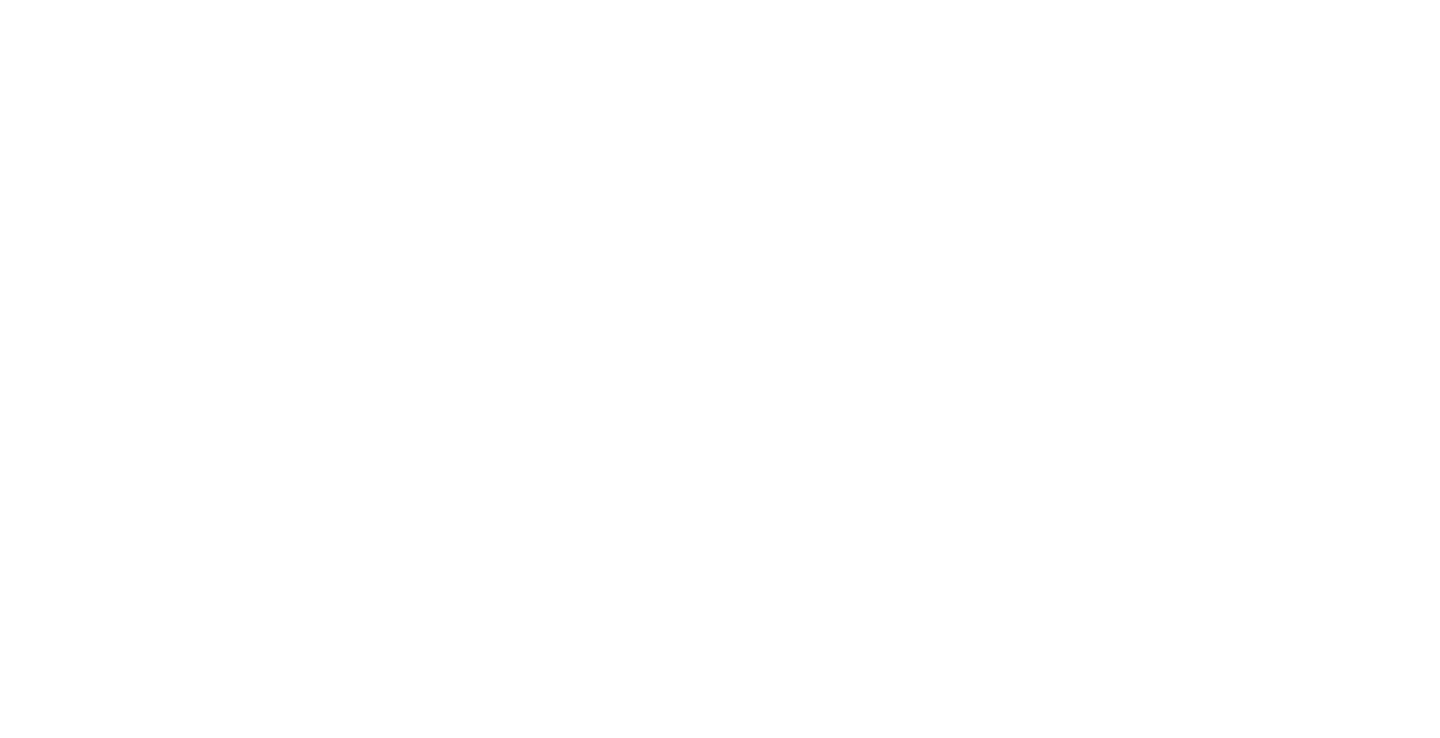 scroll, scrollTop: 0, scrollLeft: 0, axis: both 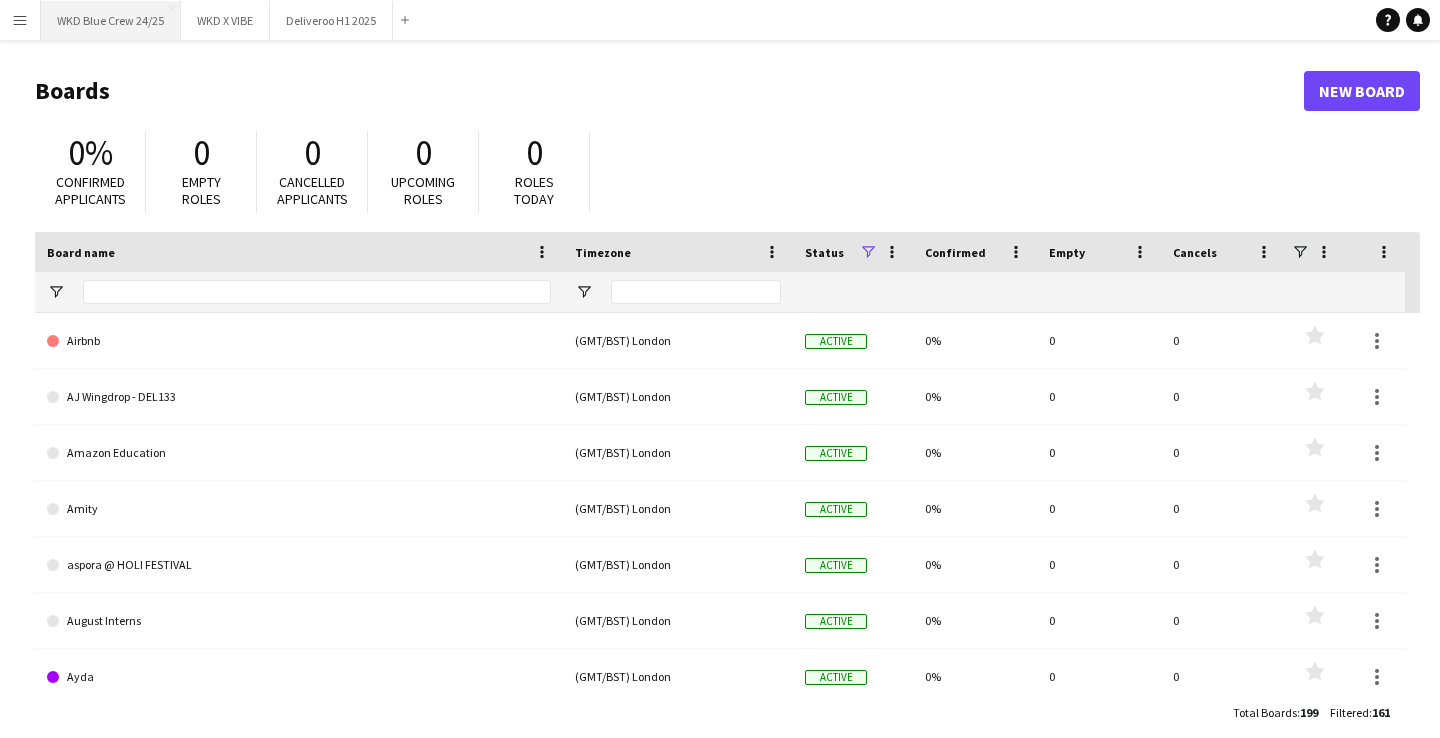 click on "WKD Blue Crew 24/25
Close" at bounding box center [111, 20] 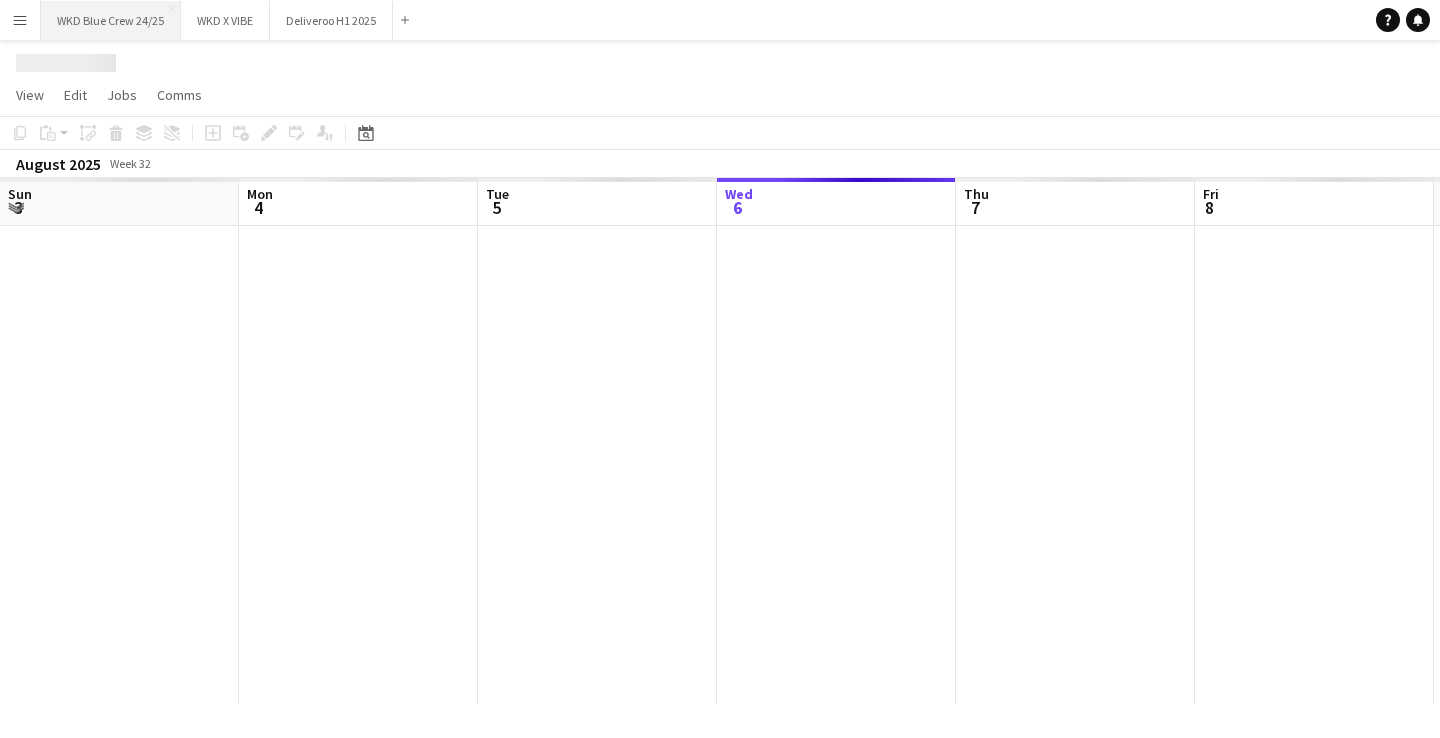 scroll, scrollTop: 0, scrollLeft: 478, axis: horizontal 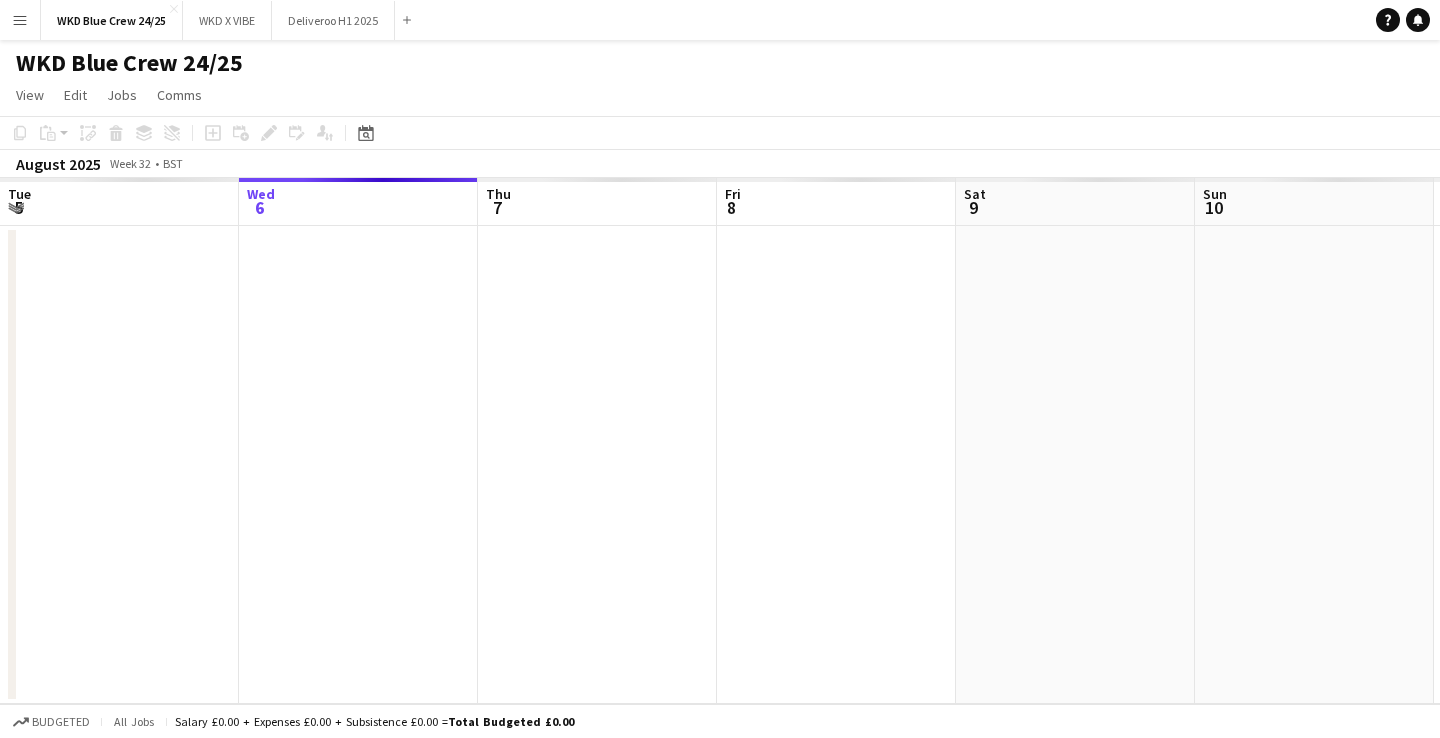 click on "Menu" at bounding box center [20, 20] 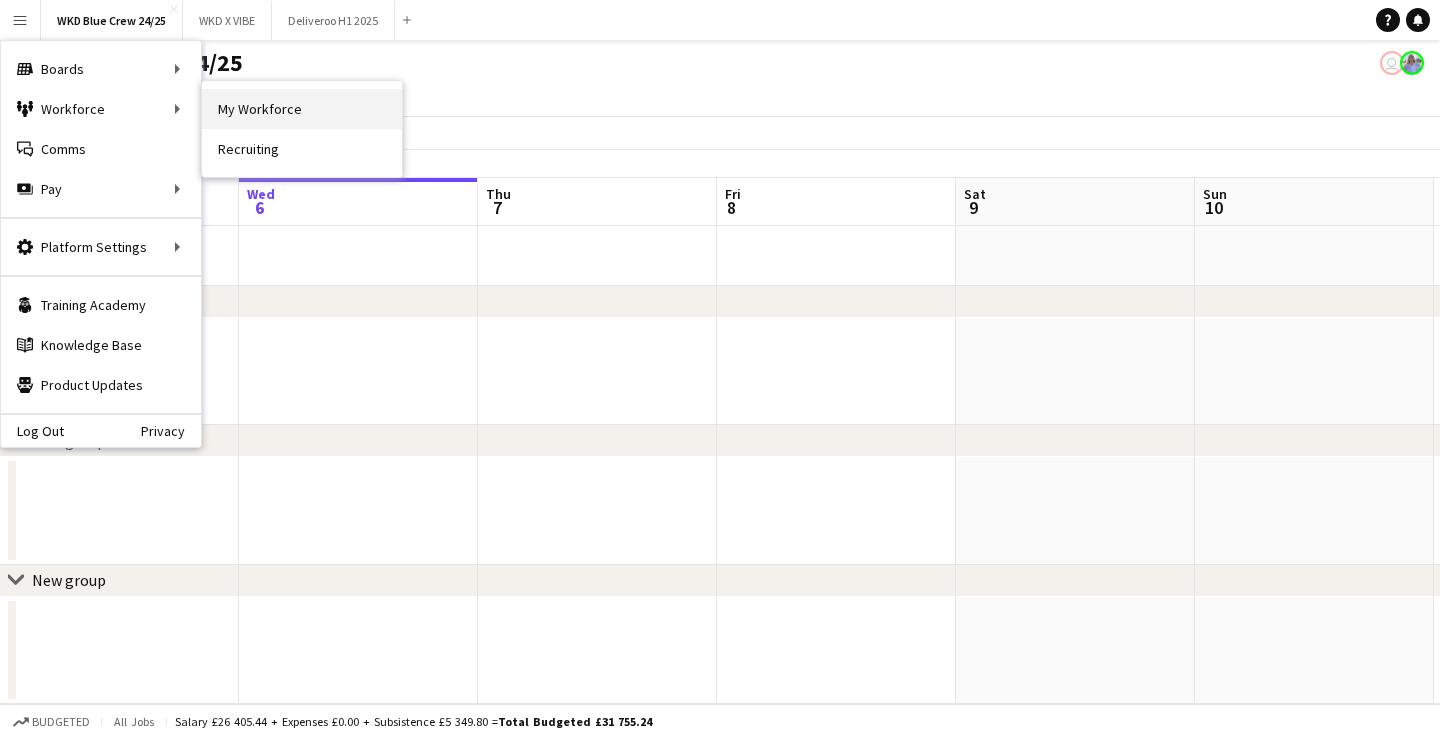 click on "My Workforce" at bounding box center (302, 109) 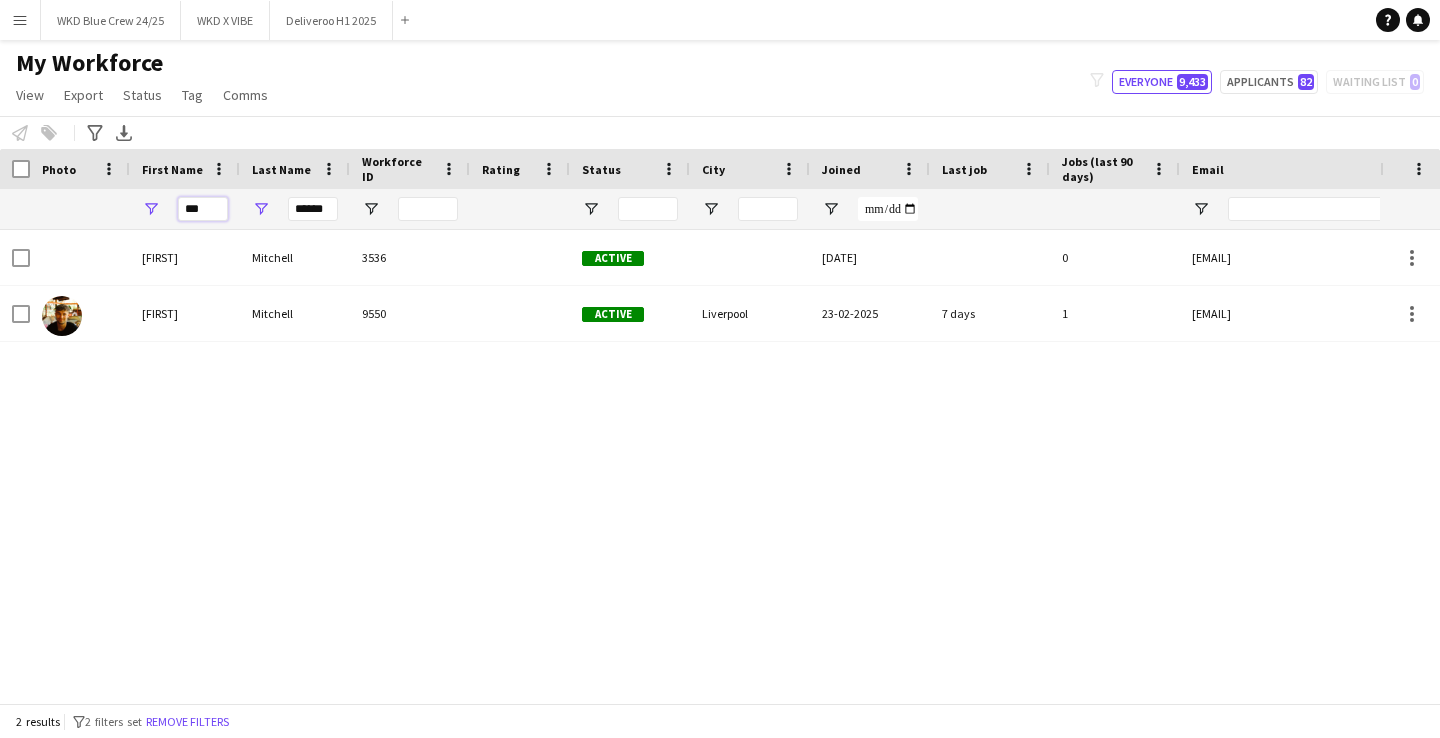 click on "***" at bounding box center [203, 209] 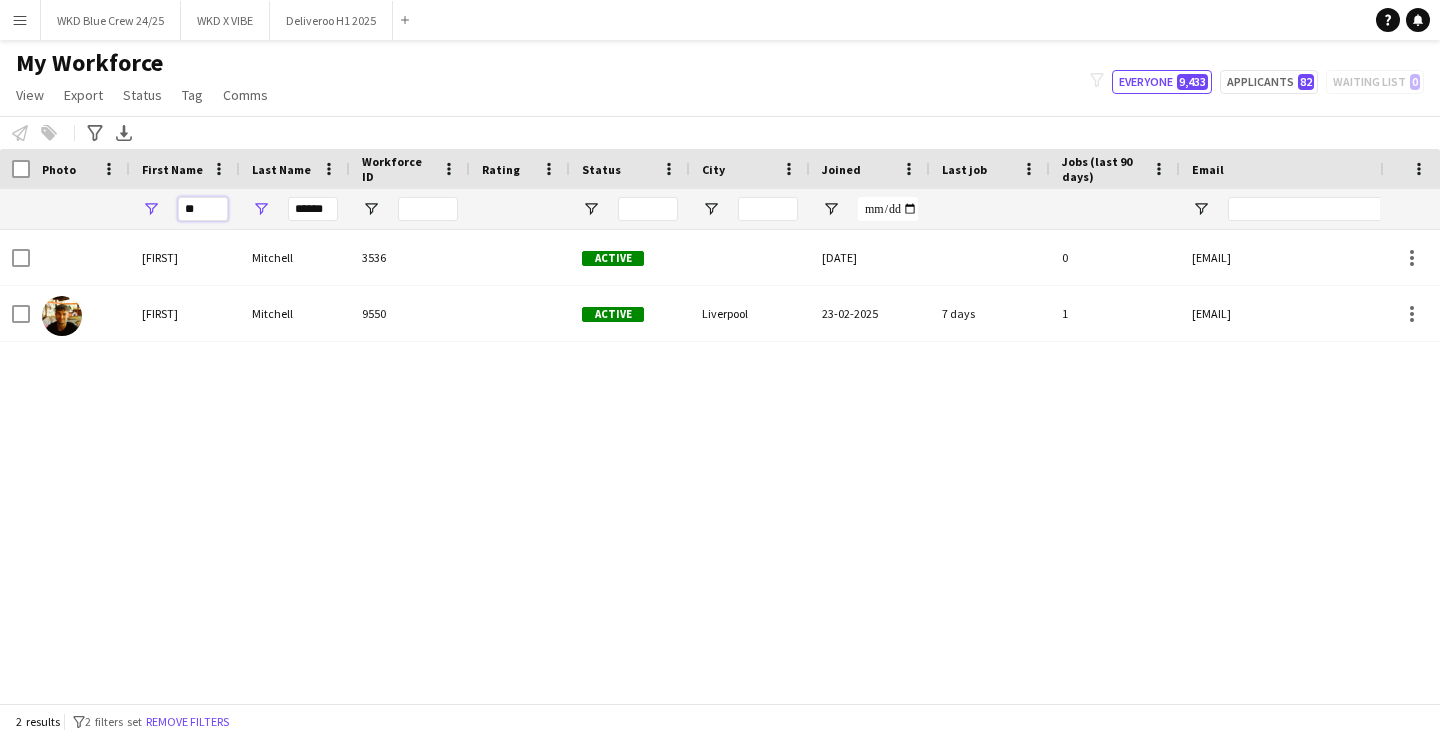 type on "*" 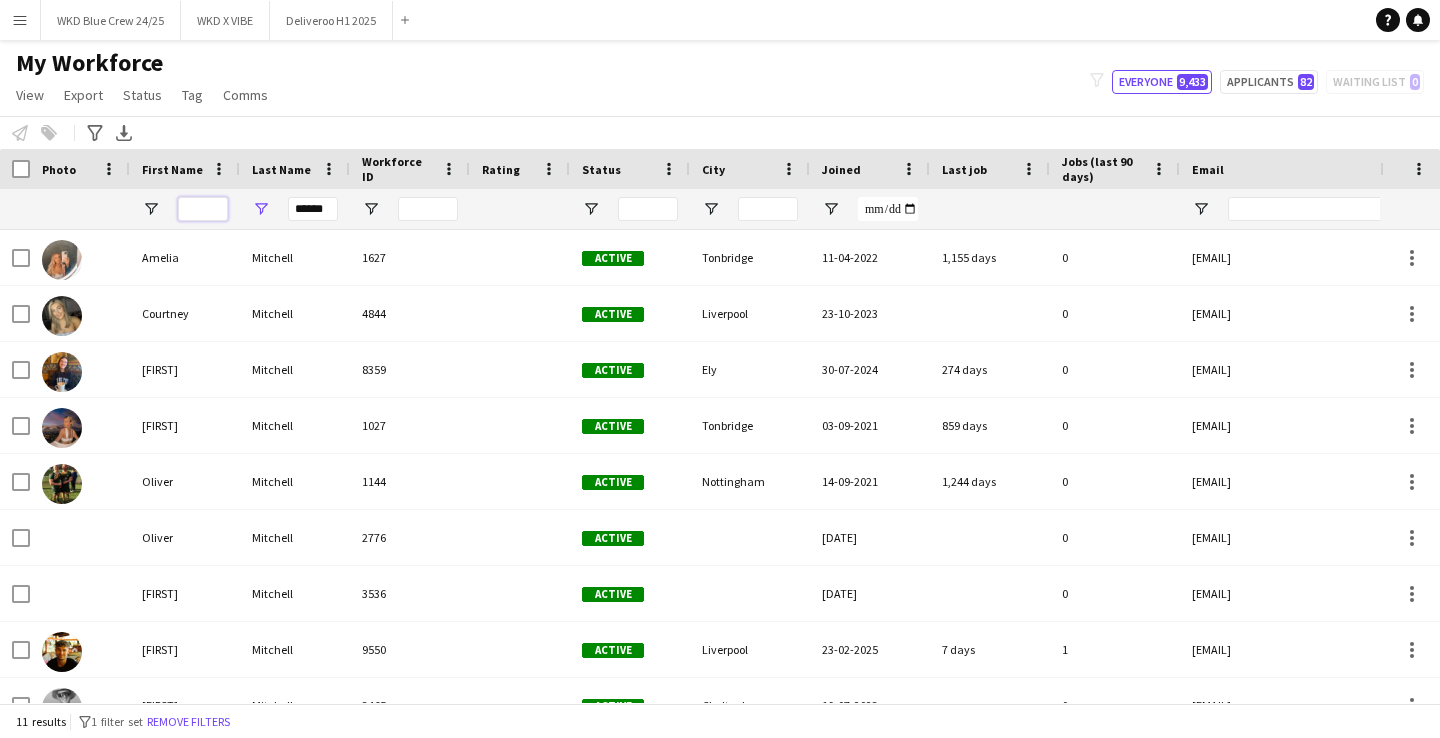 type 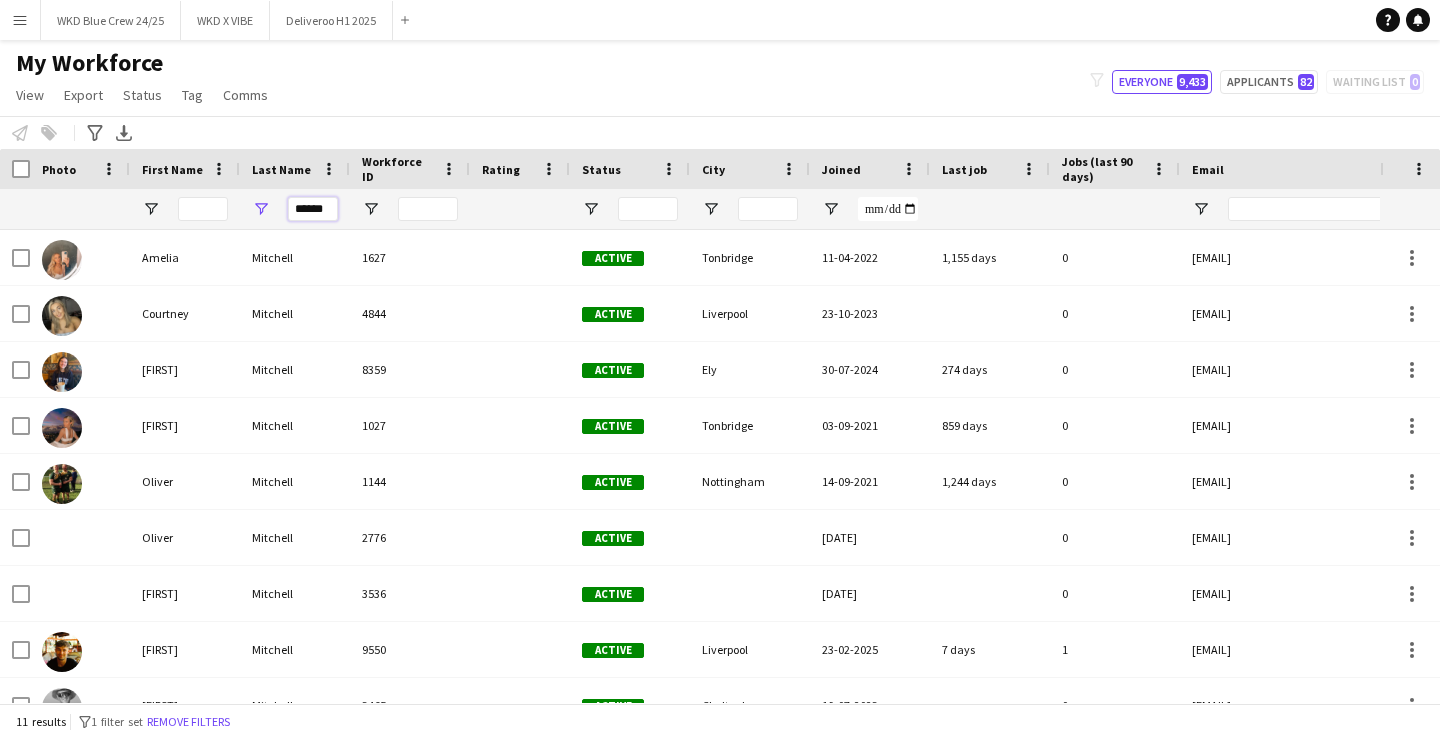click on "******" at bounding box center [313, 209] 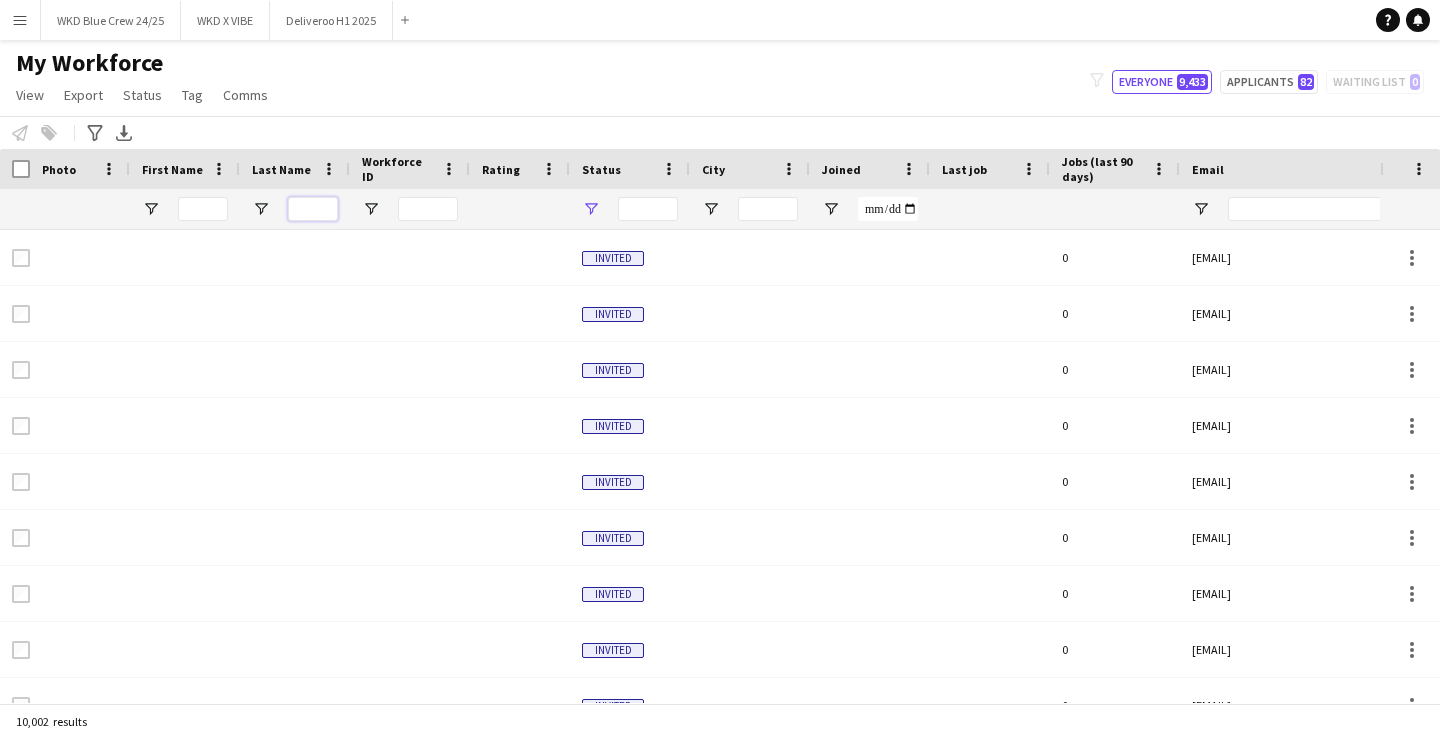type 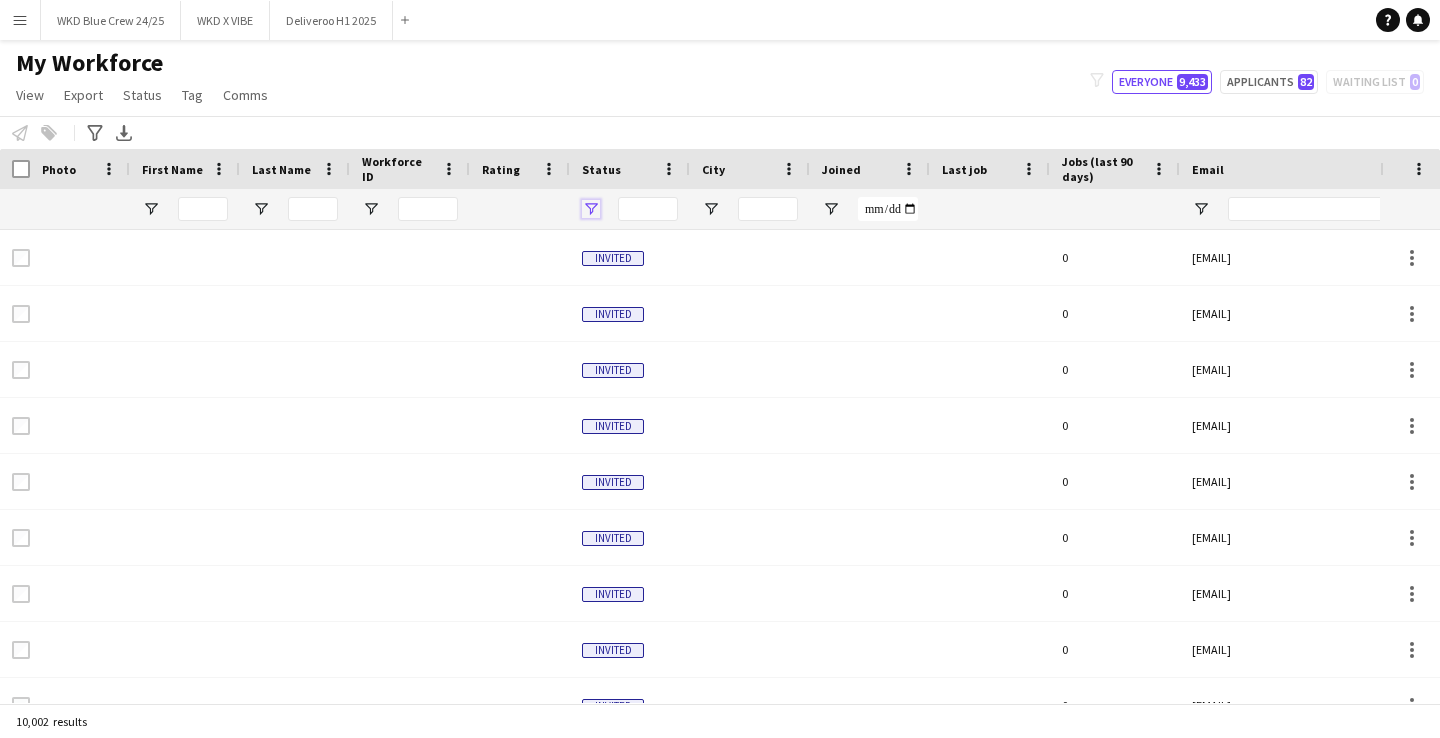 click at bounding box center (591, 209) 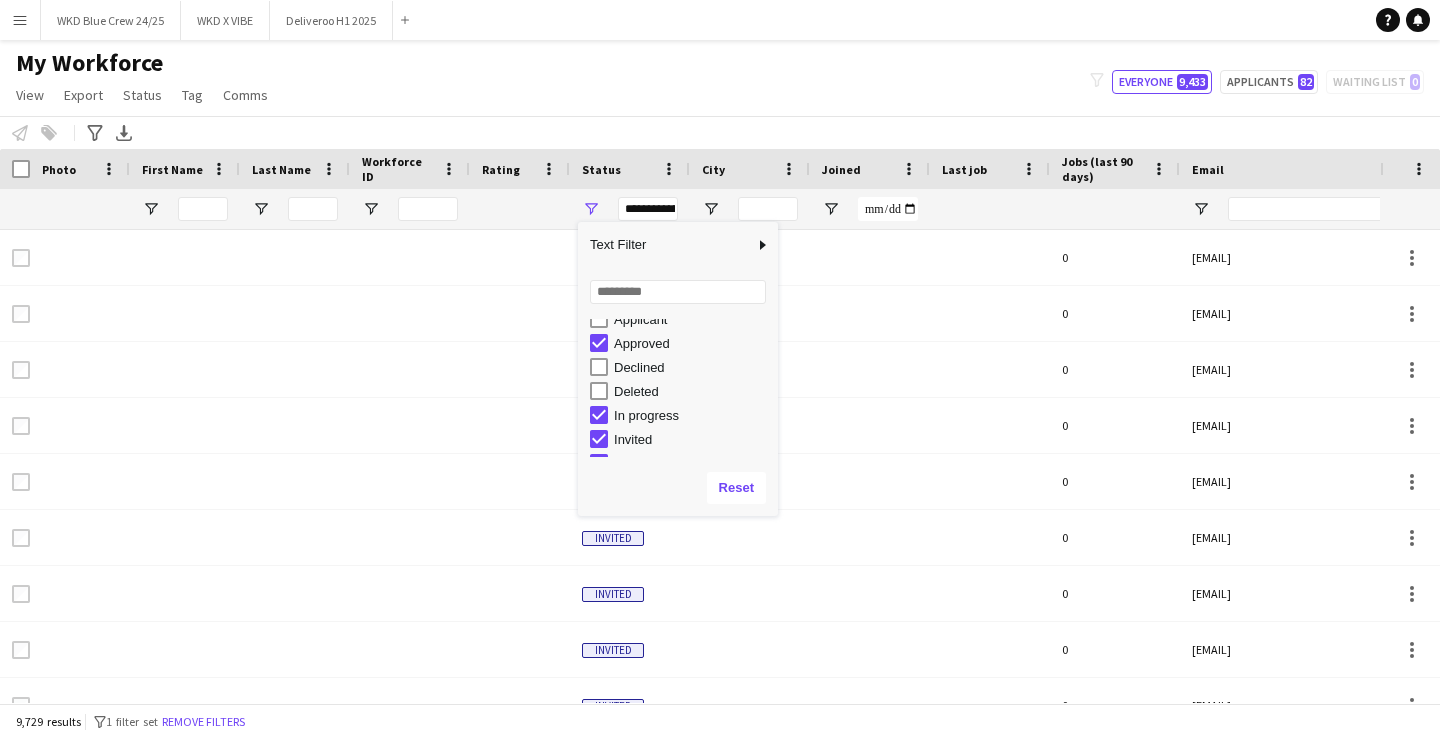 scroll, scrollTop: 69, scrollLeft: 0, axis: vertical 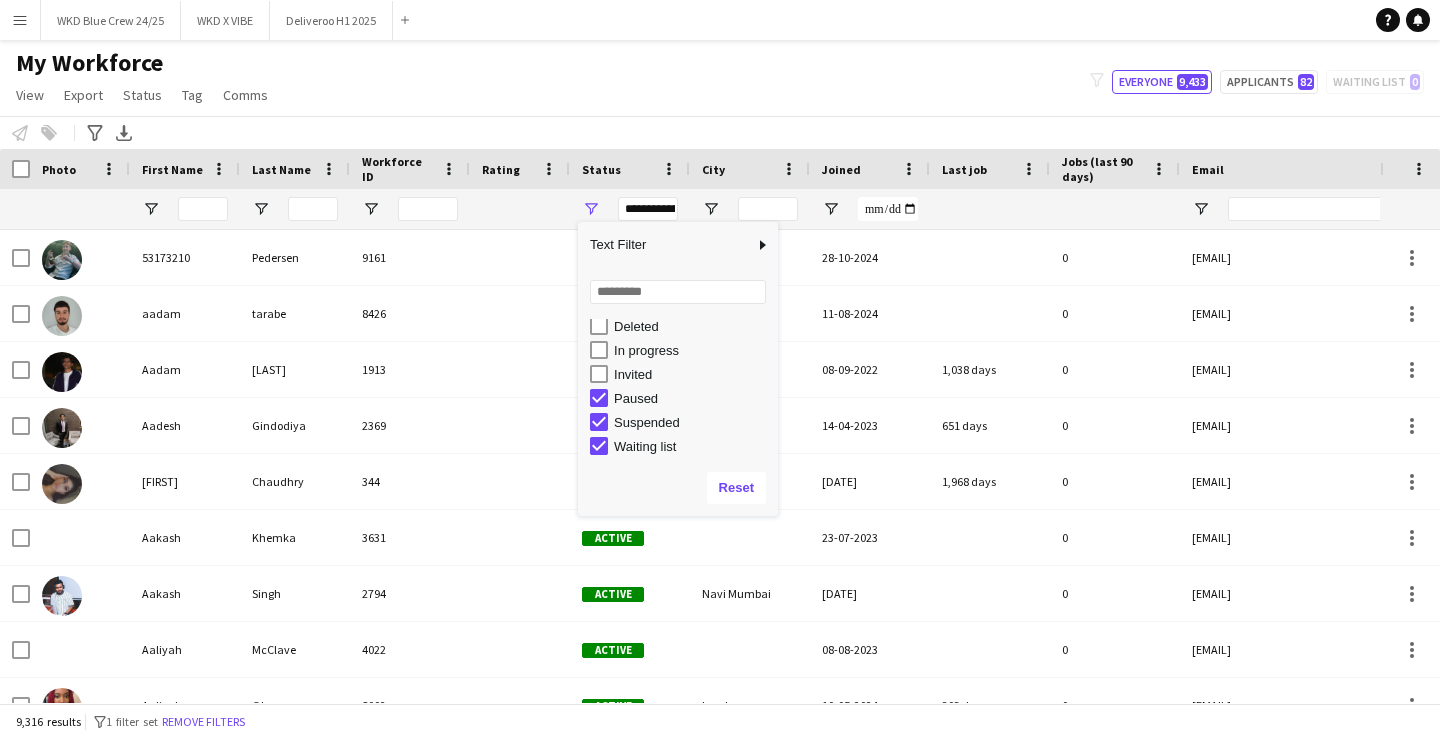 click on "Paused" at bounding box center [684, 398] 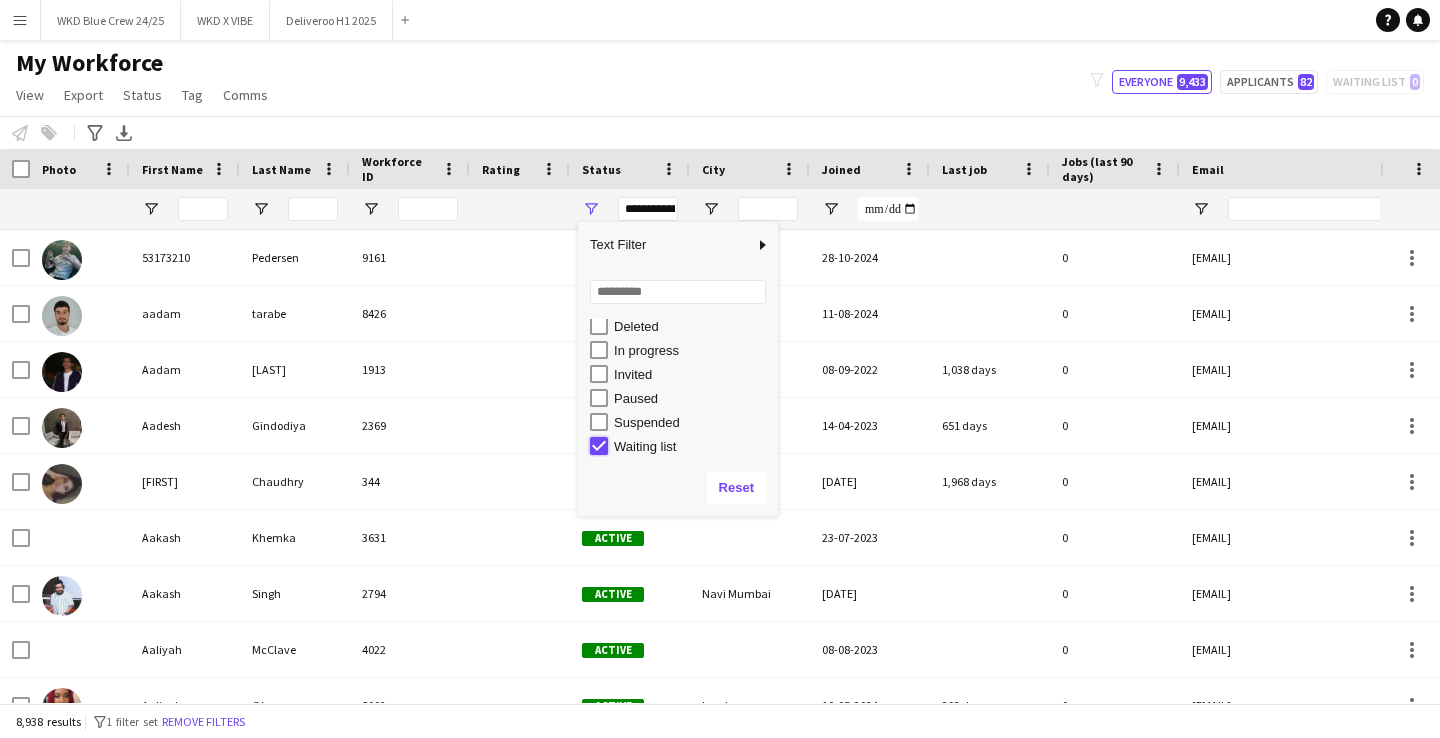 type on "**********" 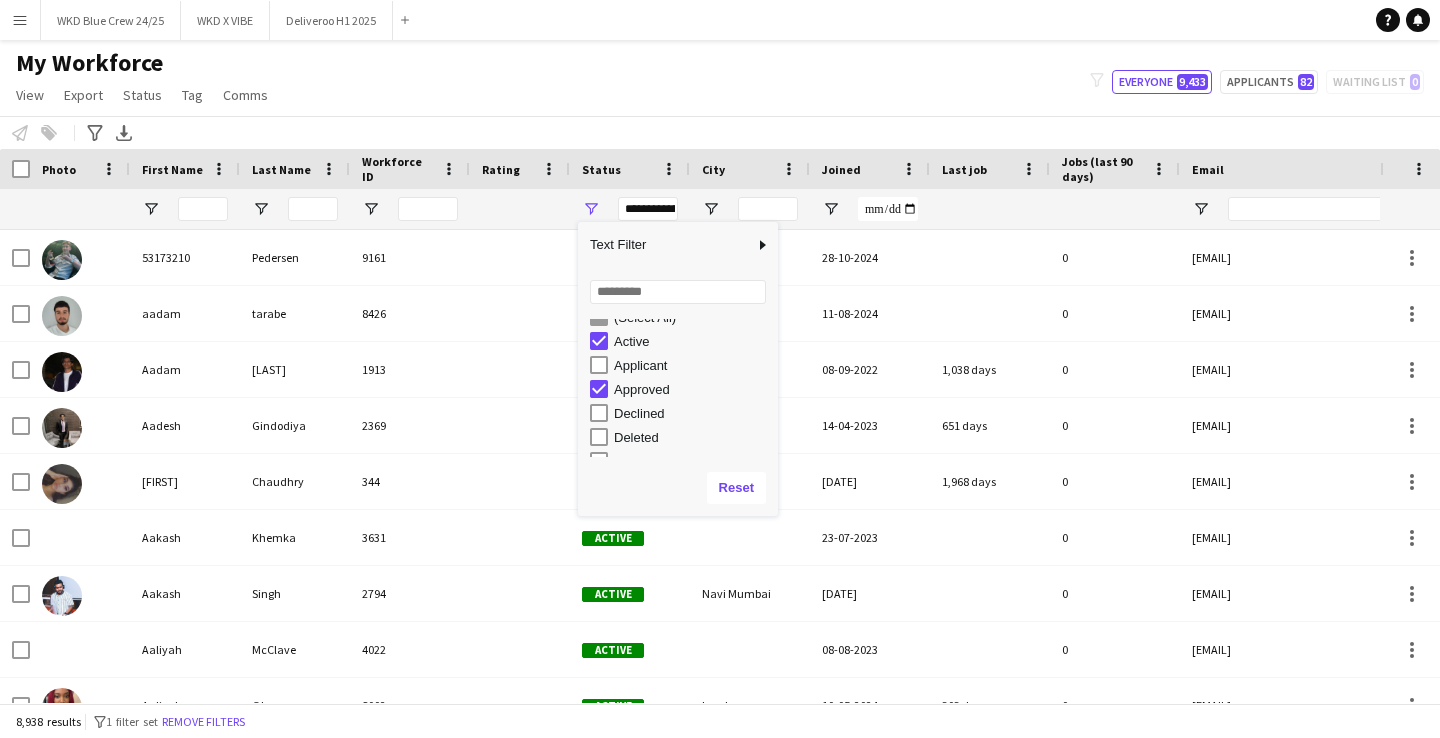 scroll, scrollTop: 0, scrollLeft: 0, axis: both 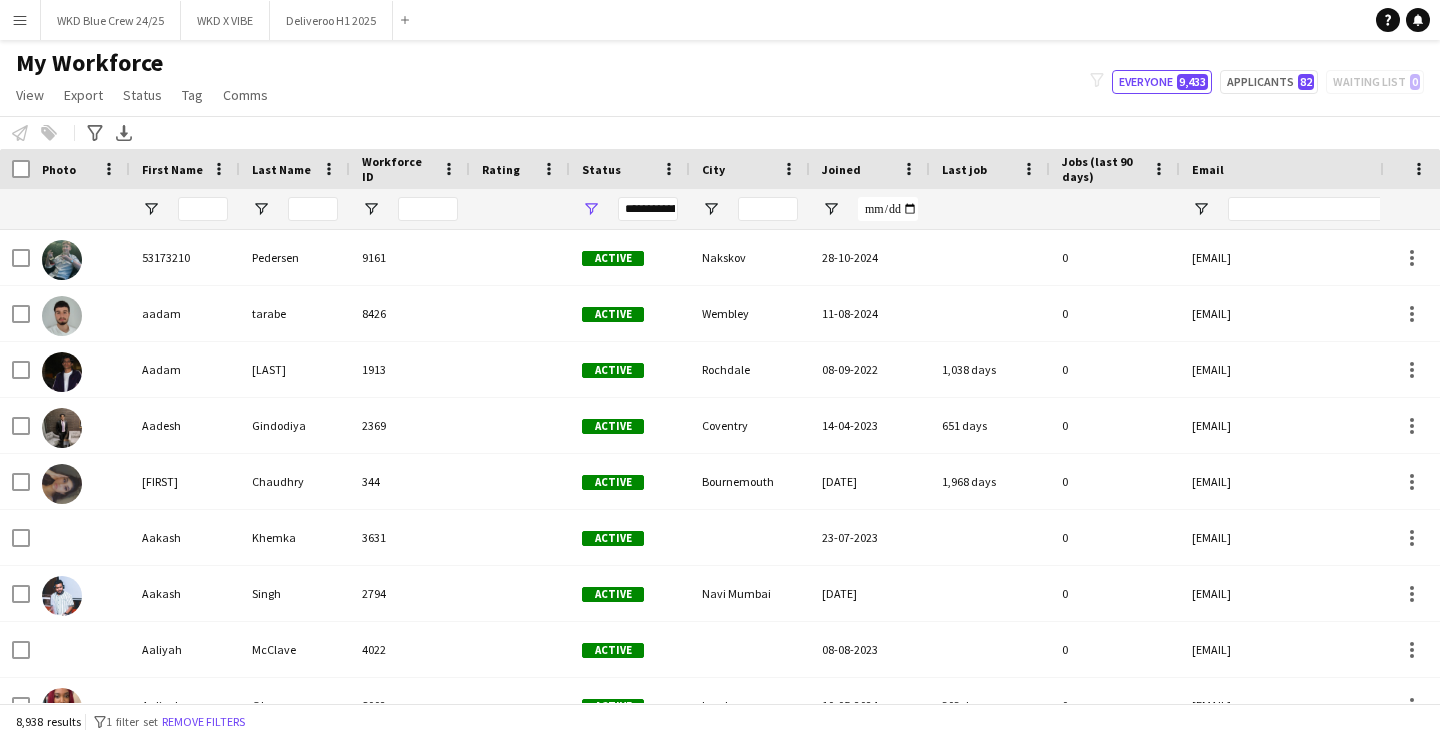 click on "My Workforce   View   Views  Default view Deliveroo New view Update view Delete view Edit name Customise view Customise filters Reset Filters Reset View Reset All  Export  Export as XLSX Export as PDF  Status  Edit  Tag  New tag  Edit tag  Deliveroo 24/25 (31) Event Manager  (0) Insomnia Cookies 24/25 (0) Jägermeister Sep - May 24/25 (52) Popworks 24/25 (49) PopWorks Recruitment 24/25 (1) Pot Noodle Sep - Dec 24 (0) Tinder Sep - Dec 24 (0) UD x Samsung GB4 24 (8) UG x Spoty March - July 24 (0) Umberto Giannini Recruitment '24 (11) Umberto June - Oct 24 (10) Van Driver (0)  Add to tag  Deliveroo 24/25 (31) Event Manager  (0) Insomnia Cookies 24/25 (0) Jägermeister Sep - May 24/25 (52) Popworks 24/25 (49) PopWorks Recruitment 24/25 (1) Pot Noodle Sep - Dec 24 (0) Tinder Sep - Dec 24 (0) UD x Samsung GB4 24 (8) UG x Spoty March - July 24 (0) Umberto Giannini Recruitment '24 (11) Umberto June - Oct 24 (10) Van Driver (0)  Untag  Deliveroo 24/25 (31) Event Manager  (0) Insomnia Cookies 24/25 (0) Van Driver (0)" 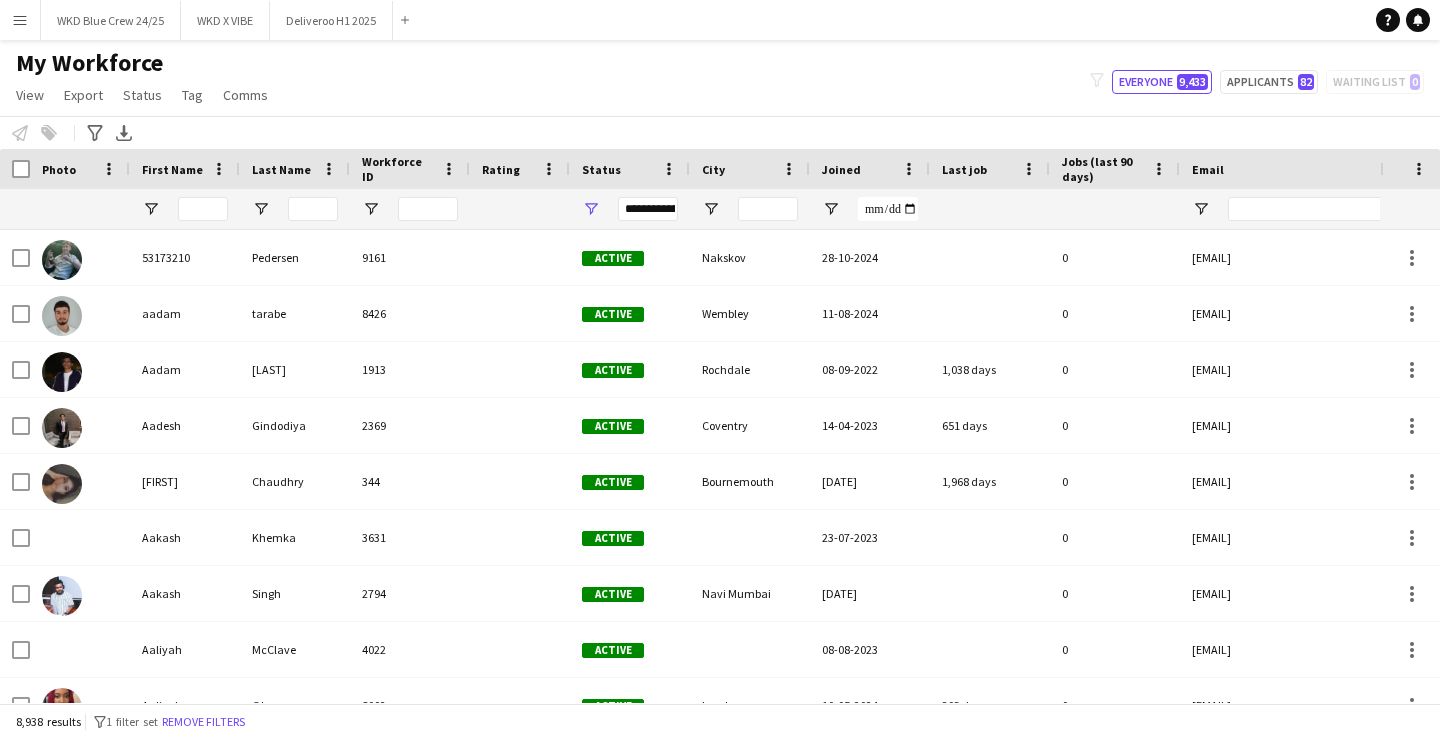 click at bounding box center (15, 169) 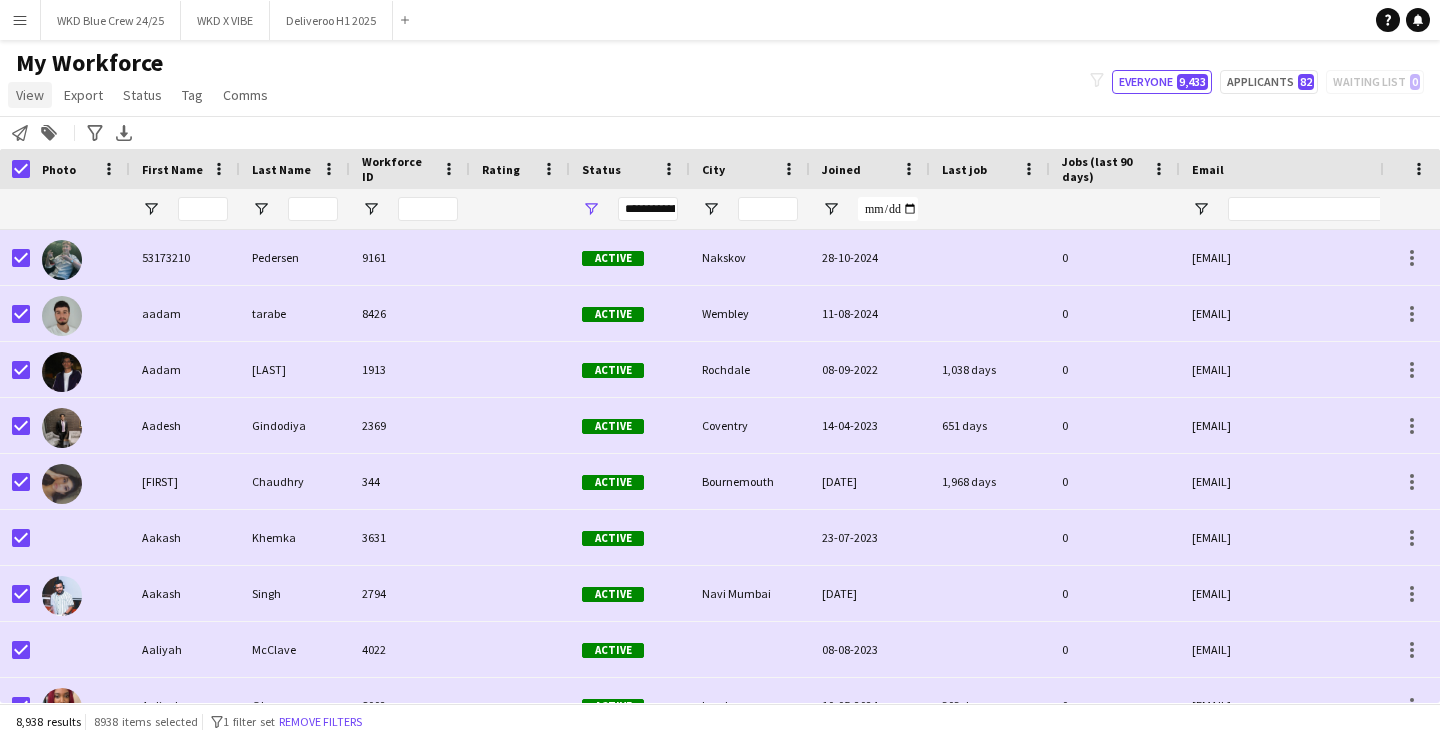 click on "View" 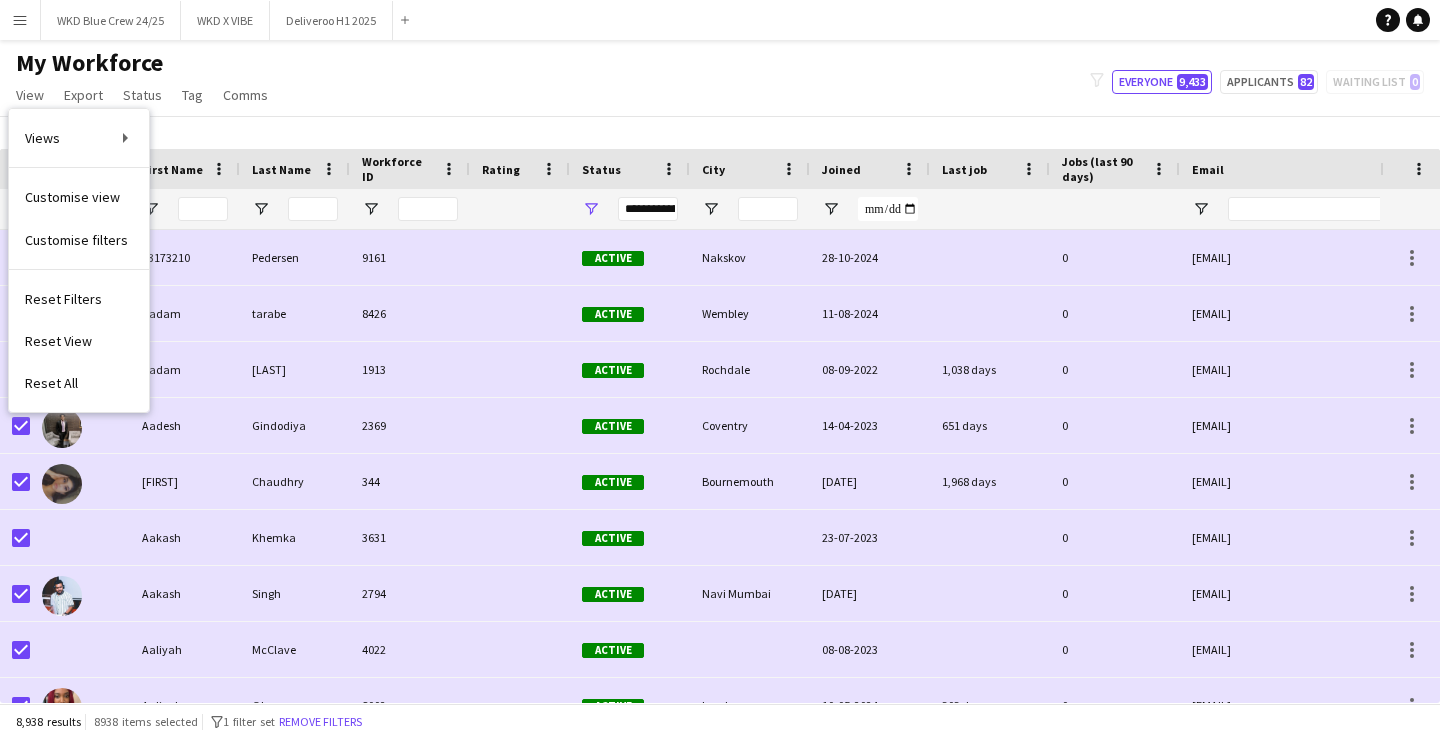 click on "My Workforce   View   Views  Default view Deliveroo New view Update view Delete view Edit name Customise view Customise filters Reset Filters Reset View Reset All  Export  Export as XLSX Export as PDF  Status  Edit  Tag  New tag  Edit tag  Deliveroo 24/25 (31) Event Manager  (0) Insomnia Cookies 24/25 (0) Jägermeister Sep - May 24/25 (52) Popworks 24/25 (49) PopWorks Recruitment 24/25 (1) Pot Noodle Sep - Dec 24 (0) Tinder Sep - Dec 24 (0) UD x Samsung GB4 24 (8) UG x Spoty March - July 24 (0) Umberto Giannini Recruitment '24 (11) Umberto June - Oct 24 (10) Van Driver (0)  Add to tag  Deliveroo 24/25 (31) Event Manager  (0) Insomnia Cookies 24/25 (0) Jägermeister Sep - May 24/25 (52) Popworks 24/25 (49) PopWorks Recruitment 24/25 (1) Pot Noodle Sep - Dec 24 (0) Tinder Sep - Dec 24 (0) UD x Samsung GB4 24 (8) UG x Spoty March - July 24 (0) Umberto Giannini Recruitment '24 (11) Umberto June - Oct 24 (10) Van Driver (0)  Untag  Deliveroo 24/25 (31) Event Manager  (0) Insomnia Cookies 24/25 (0) Van Driver (0)" 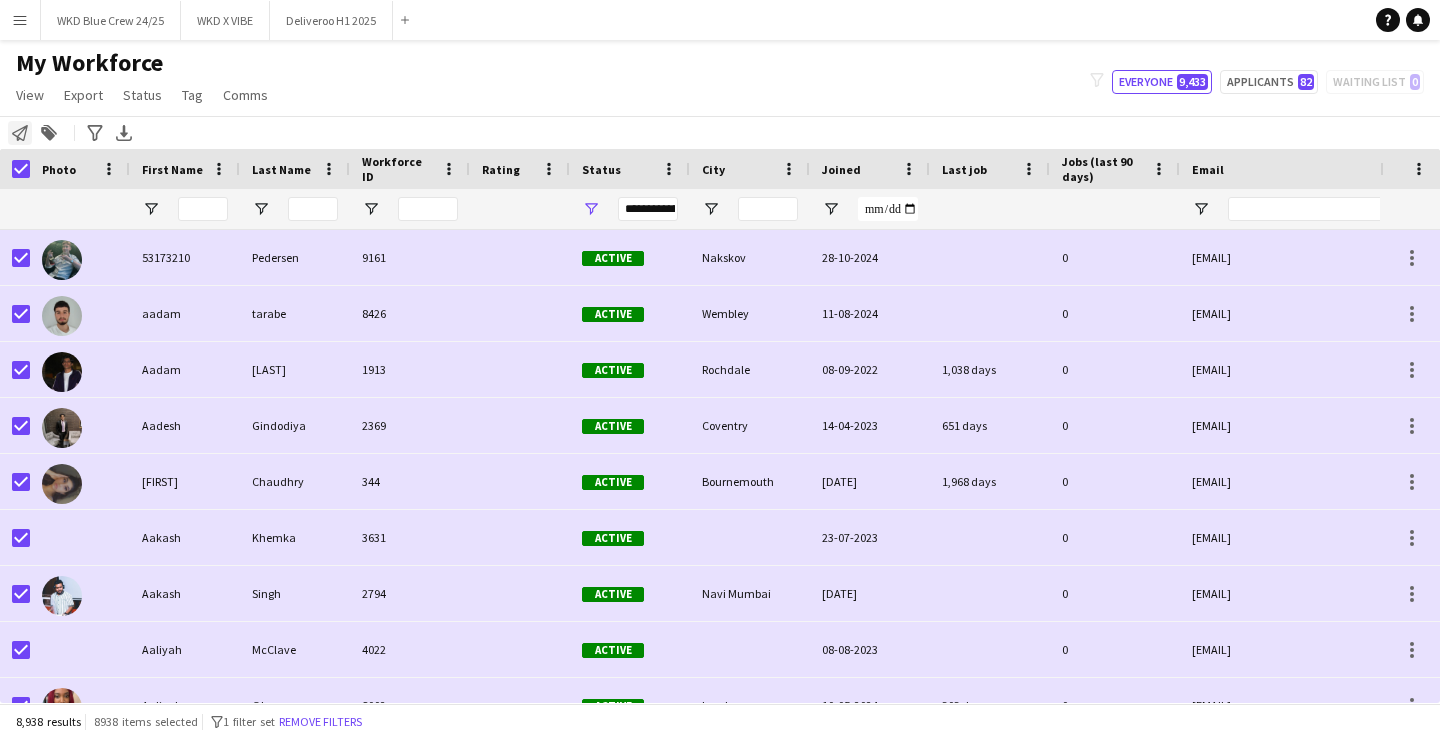 click on "Notify workforce" 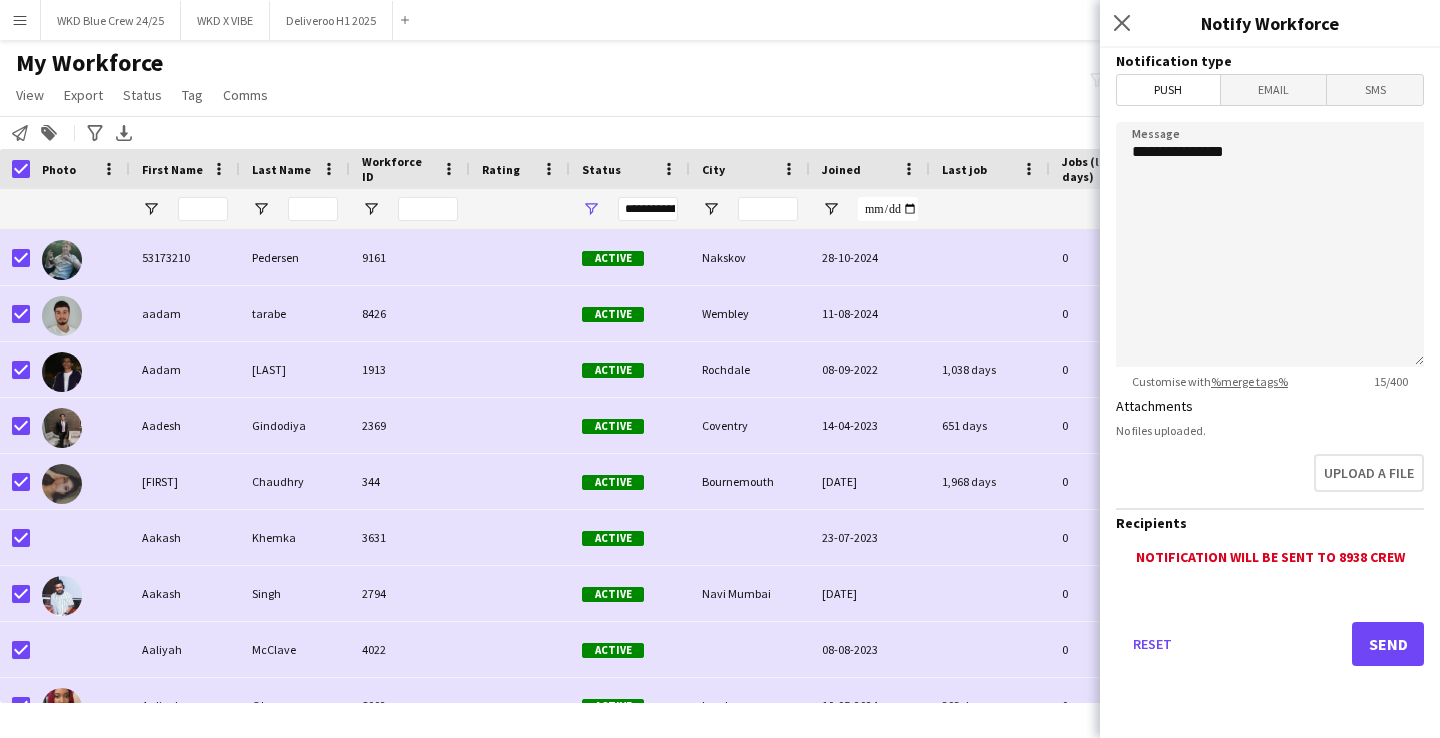 click on "Email" at bounding box center (1274, 90) 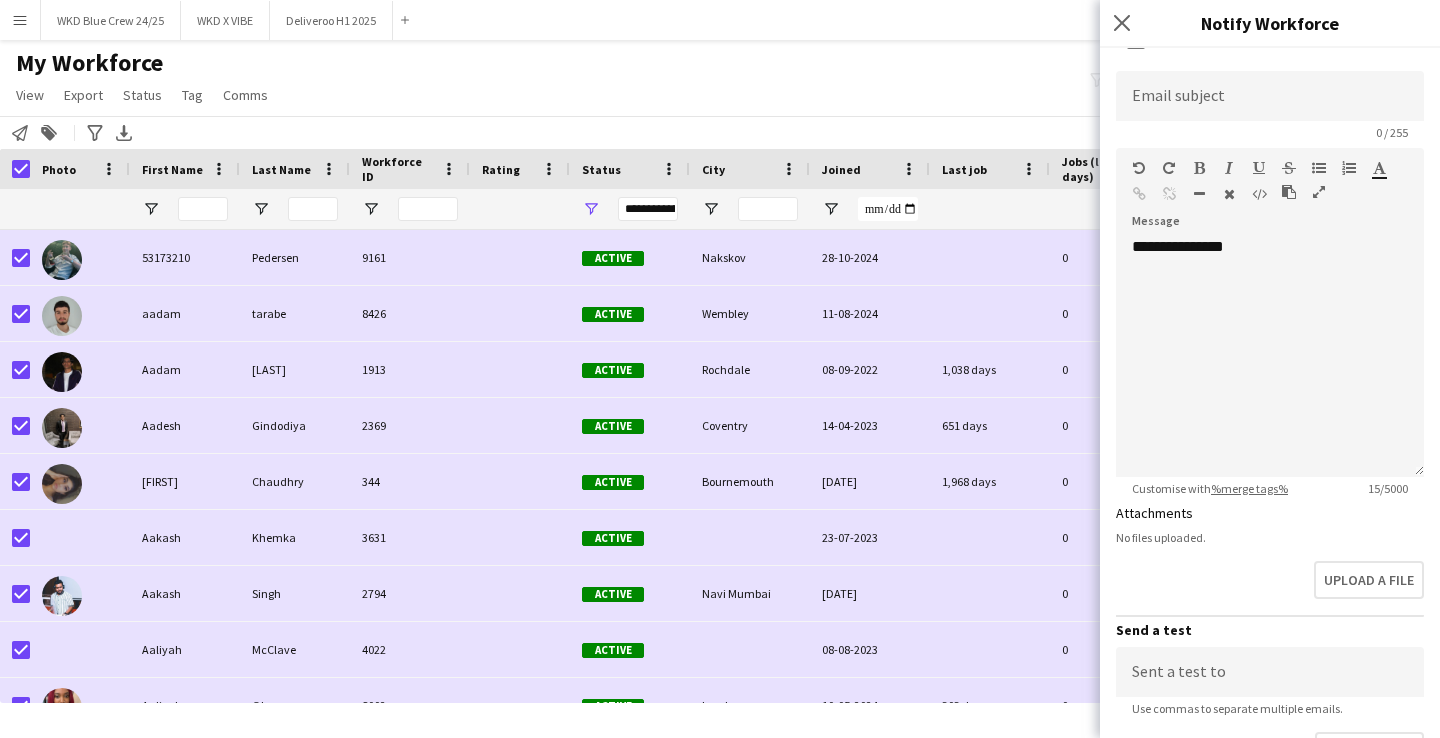 scroll, scrollTop: 0, scrollLeft: 0, axis: both 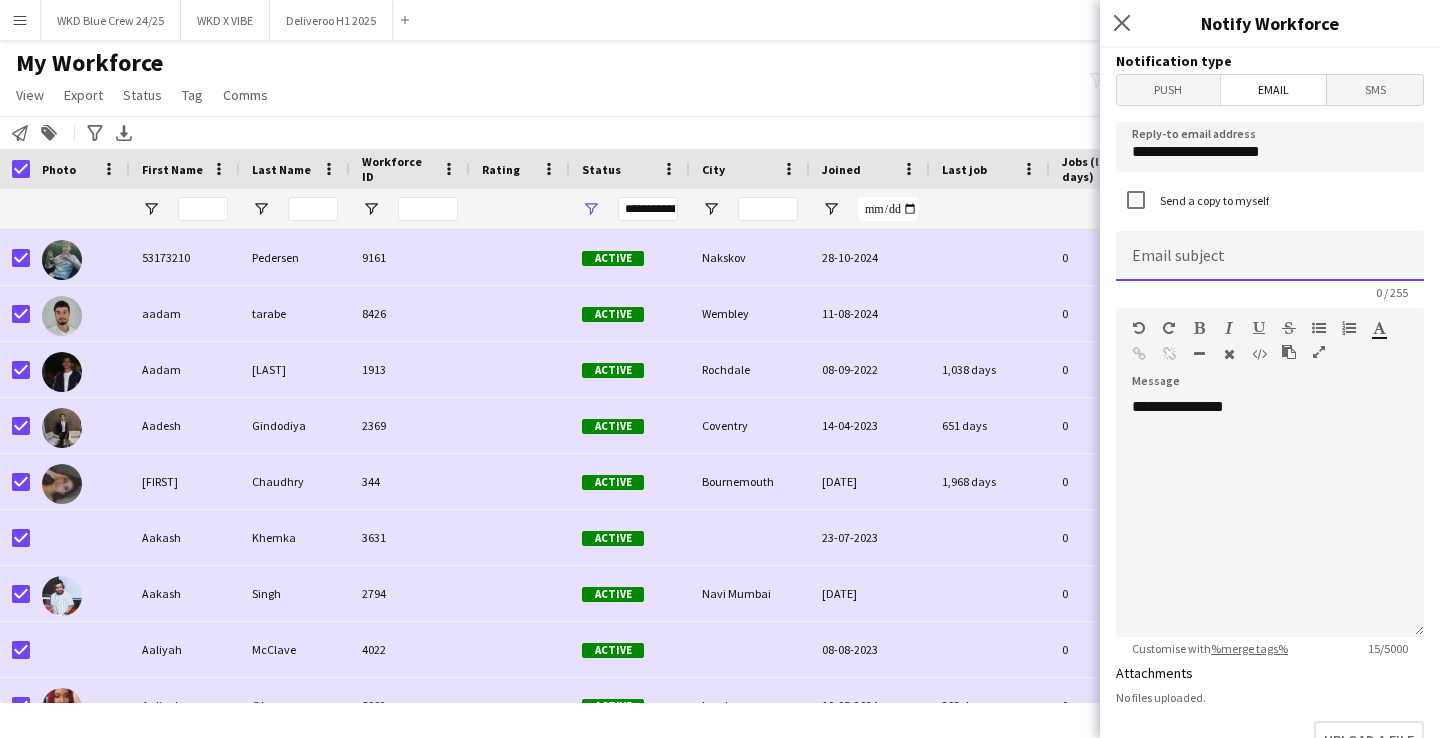 click 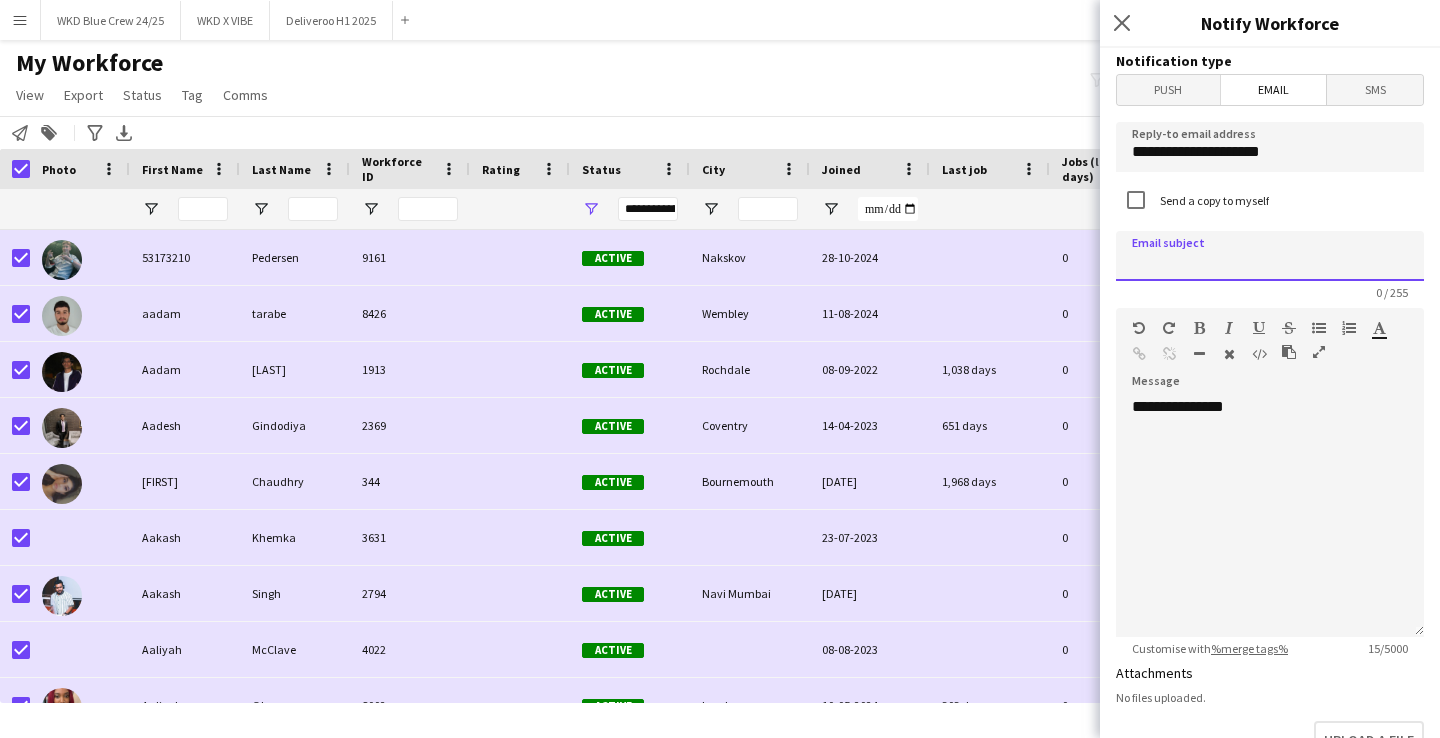 type on "**********" 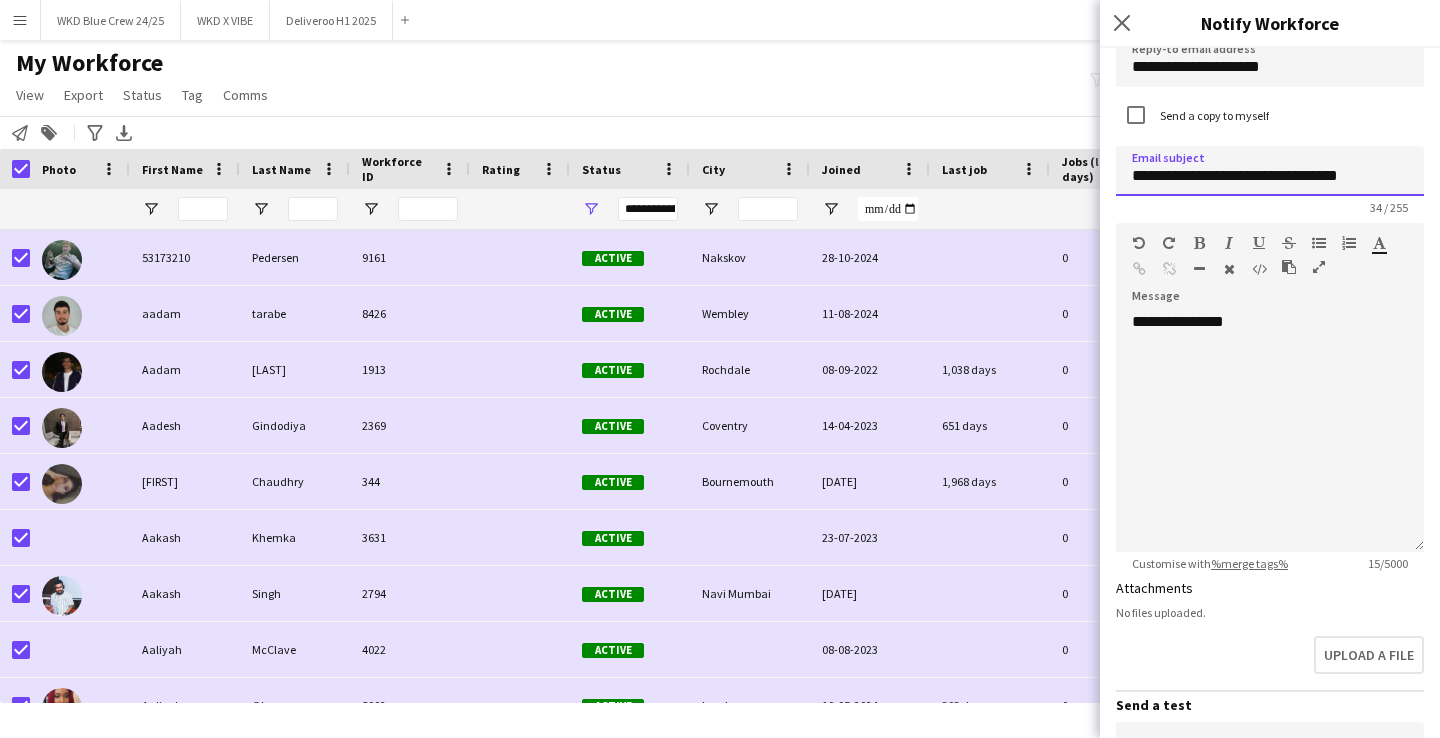 scroll, scrollTop: 422, scrollLeft: 0, axis: vertical 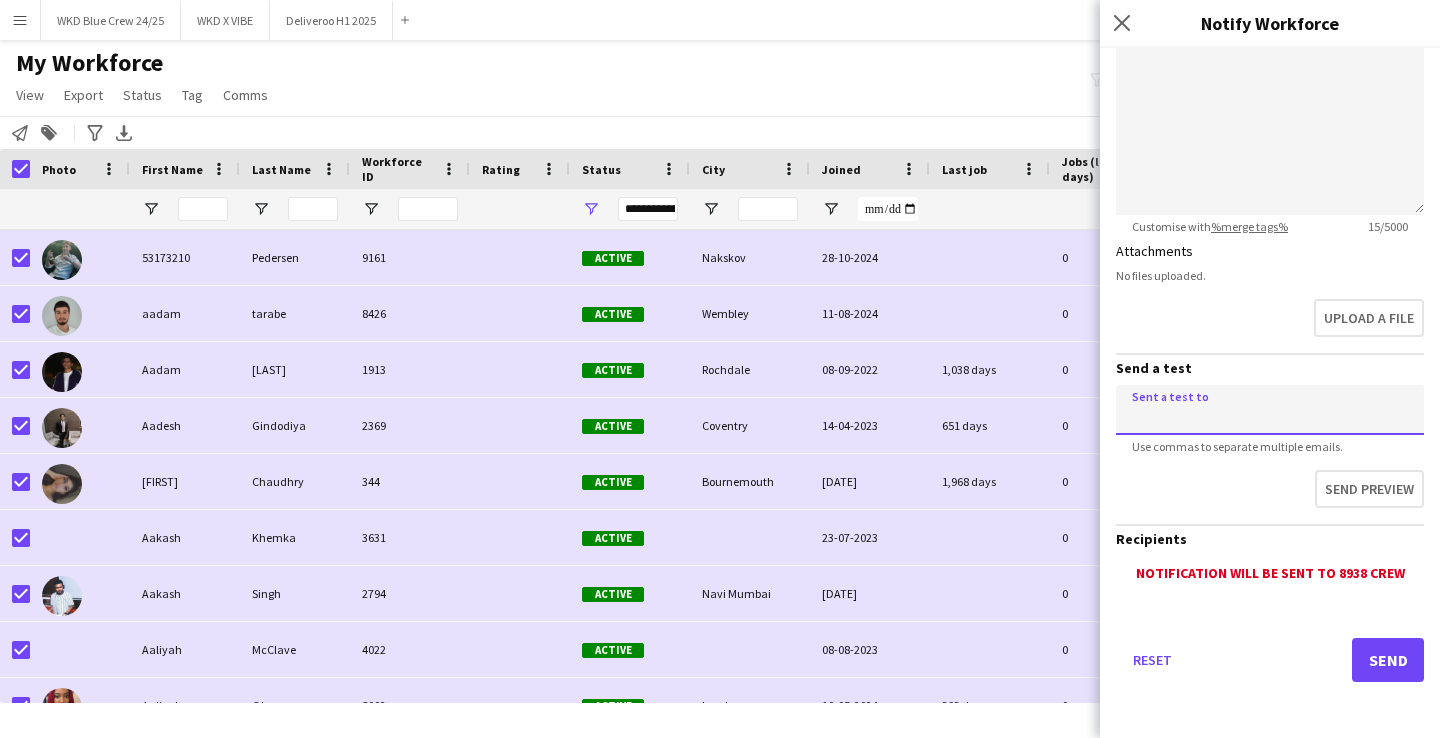 click 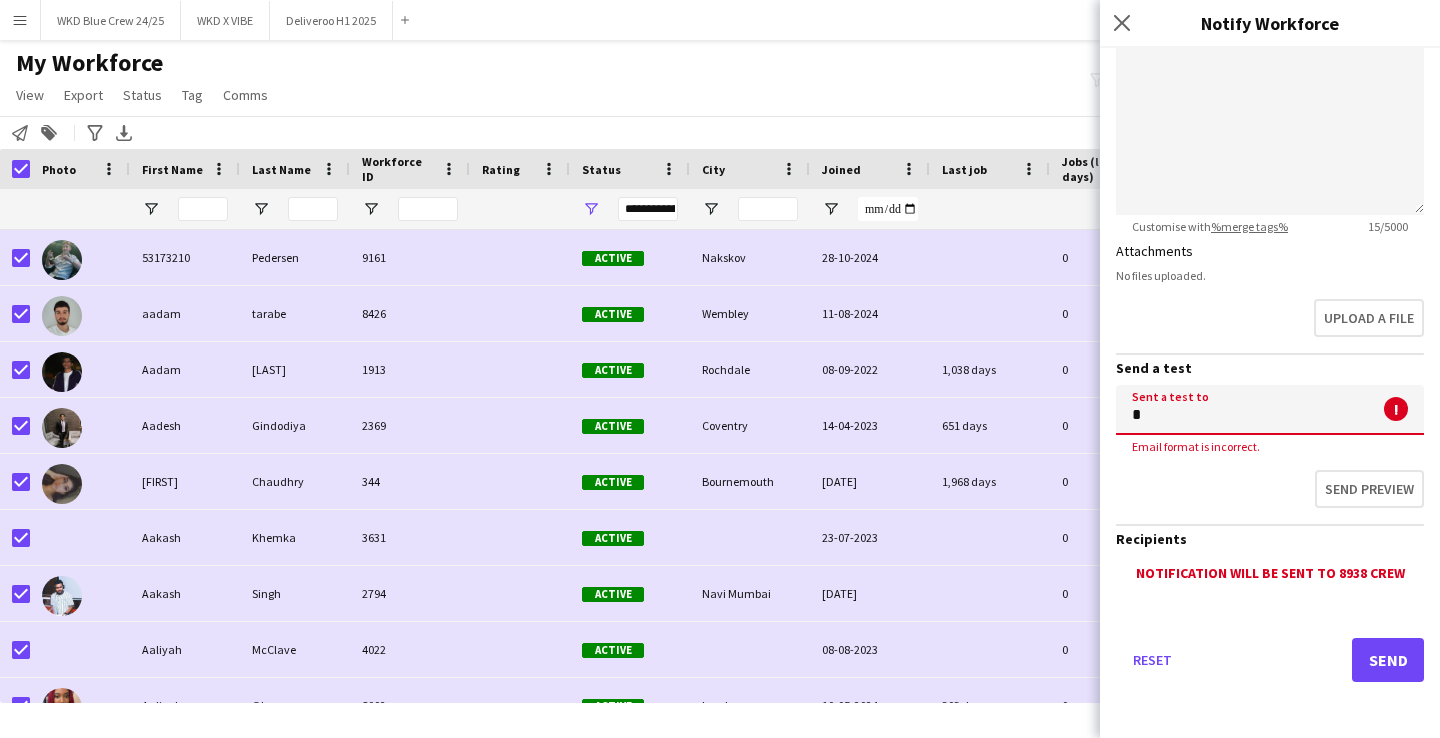 scroll, scrollTop: 0, scrollLeft: 0, axis: both 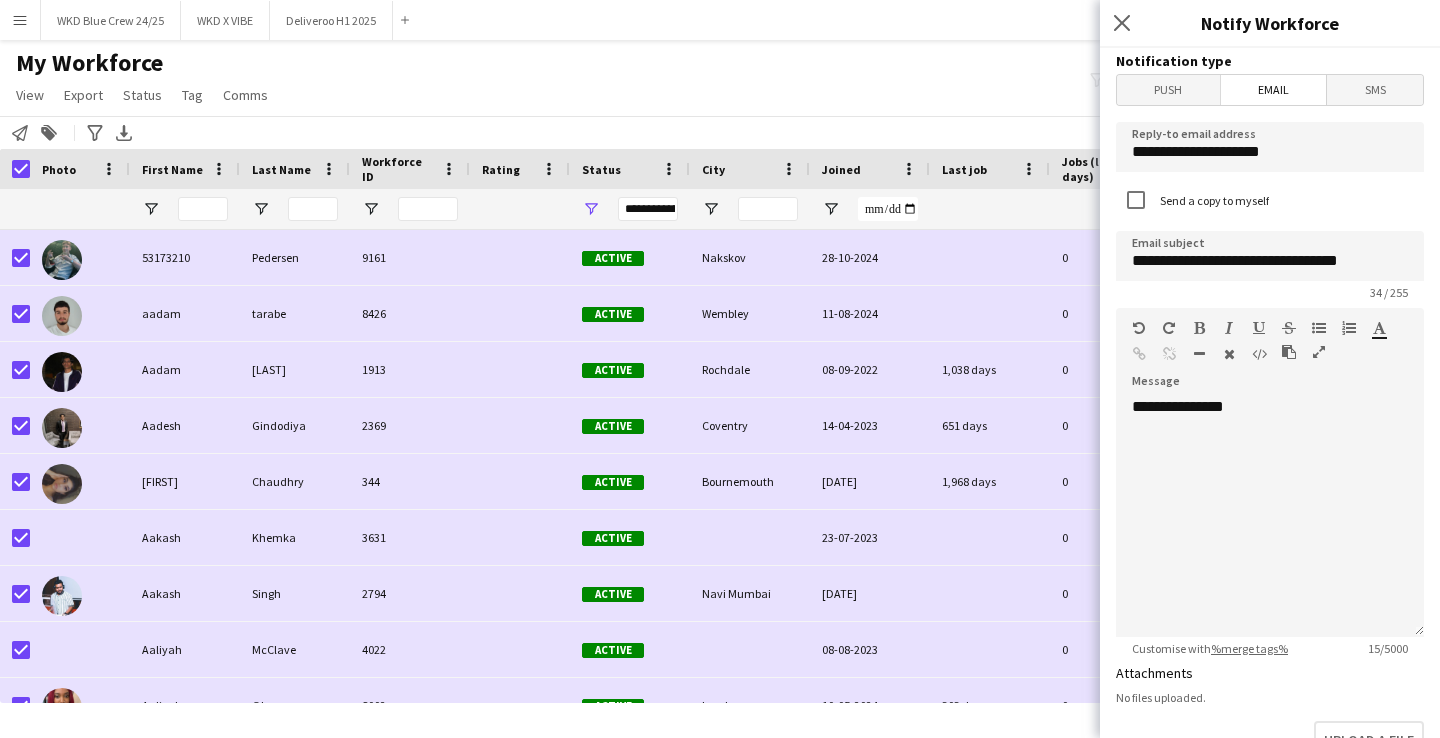 type on "*" 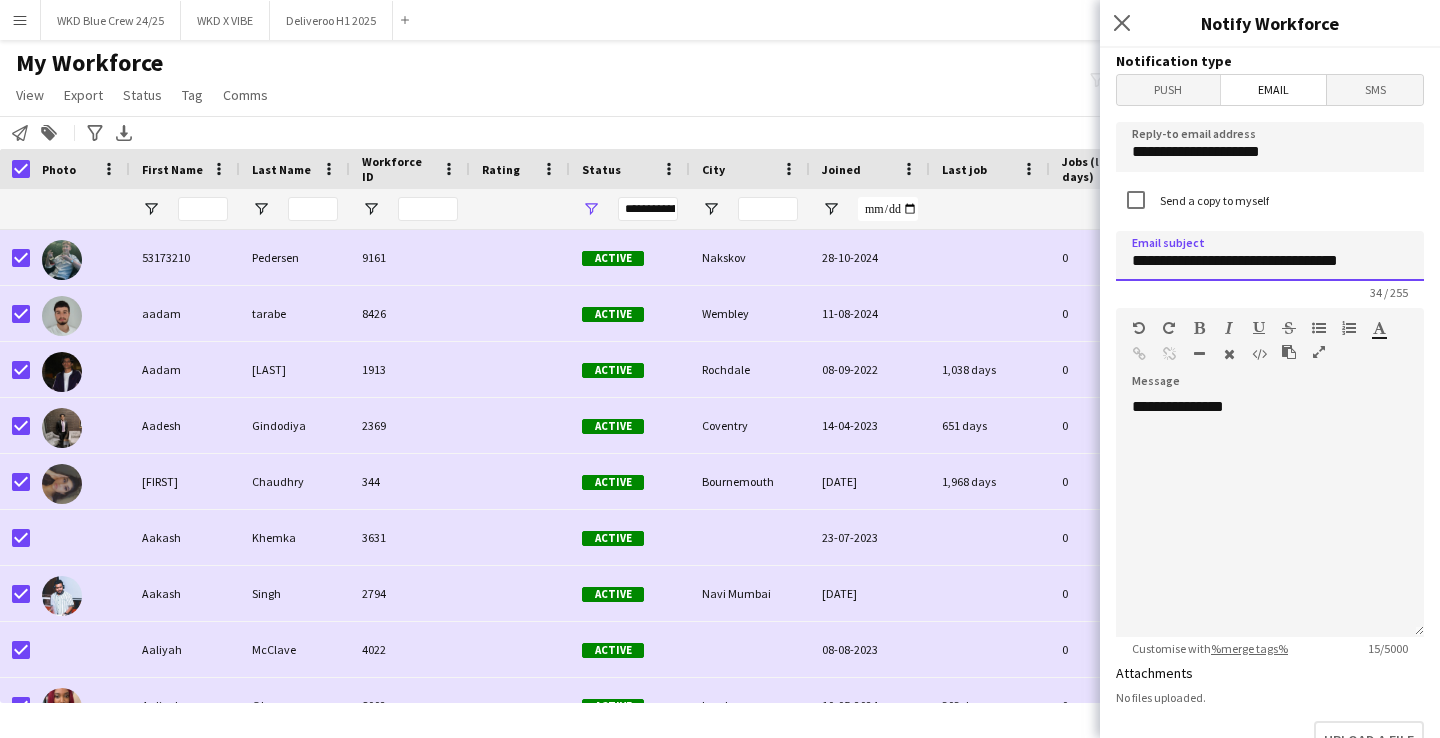 drag, startPoint x: 1398, startPoint y: 255, endPoint x: 1033, endPoint y: 247, distance: 365.08765 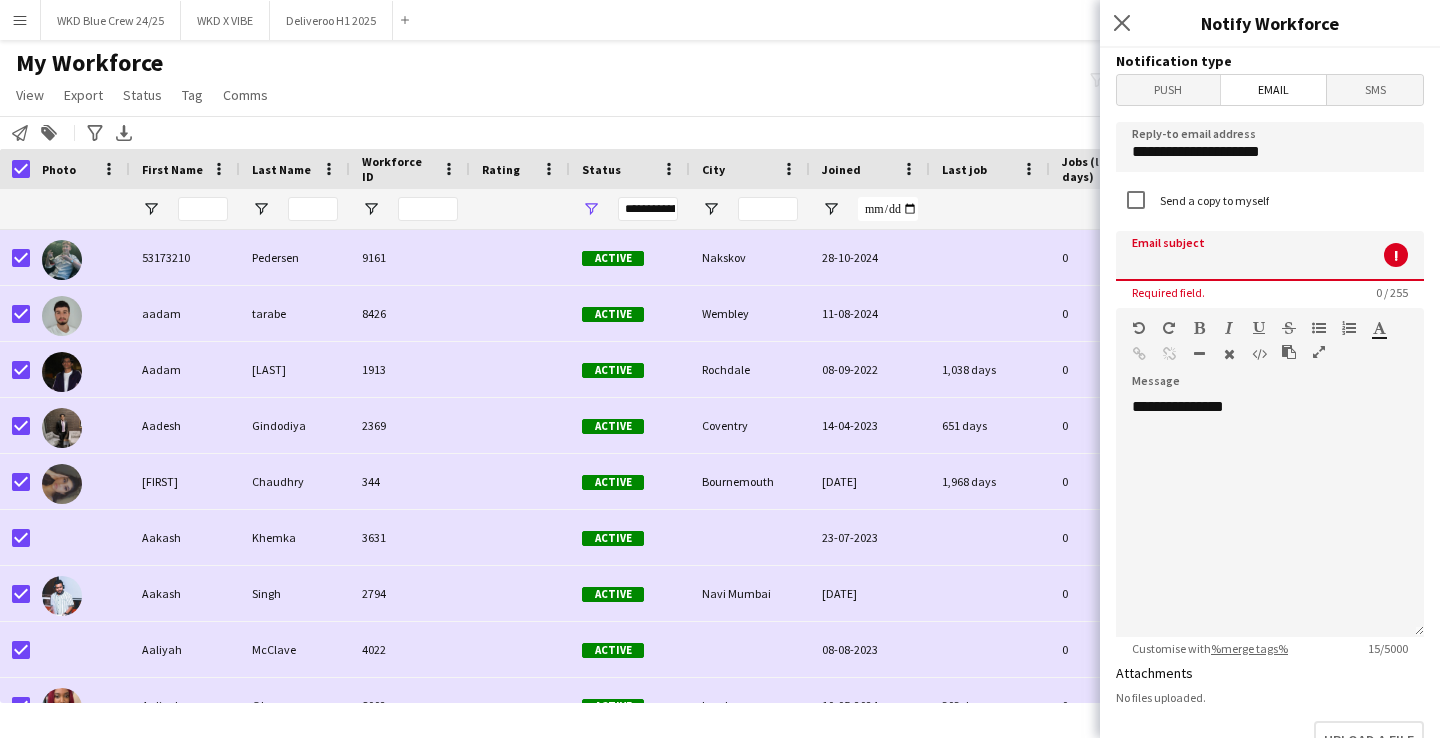 paste on "**********" 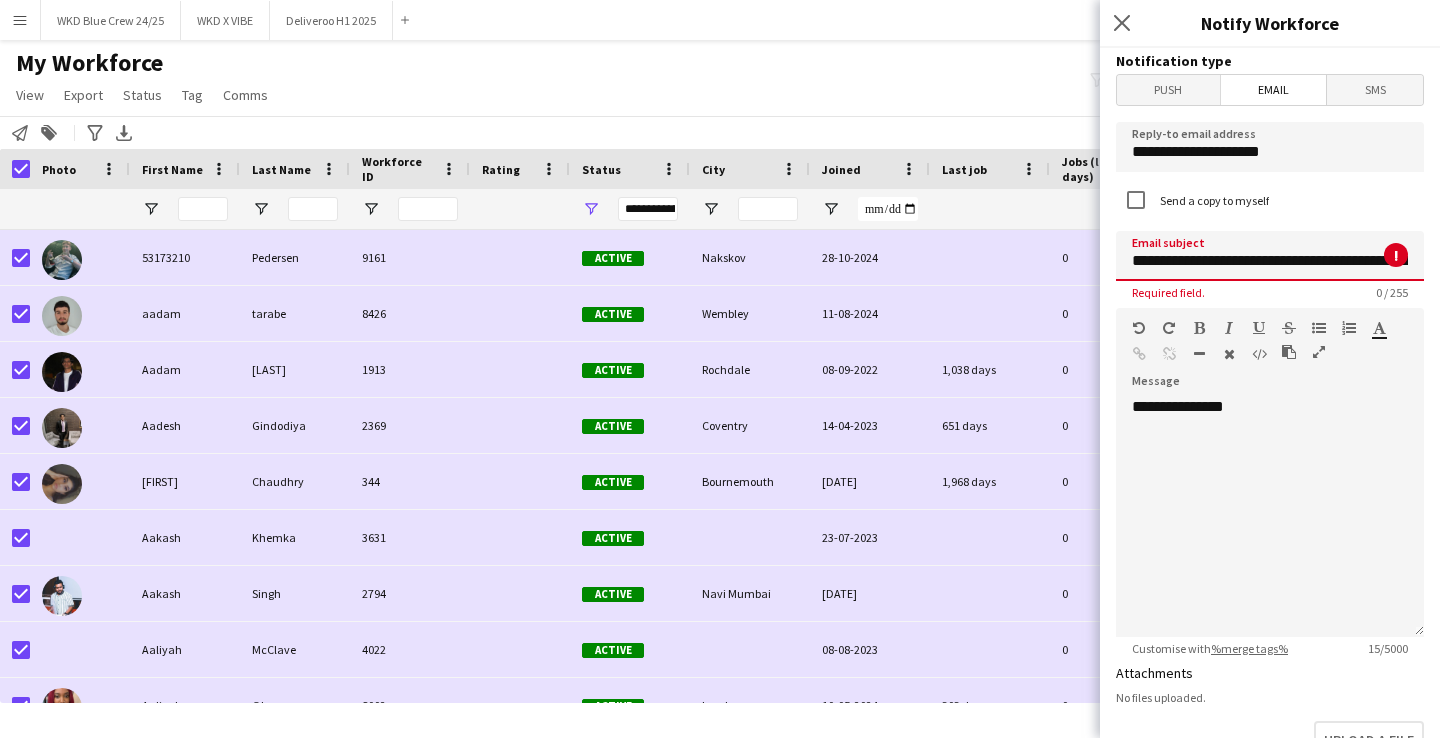 scroll, scrollTop: 0, scrollLeft: 72, axis: horizontal 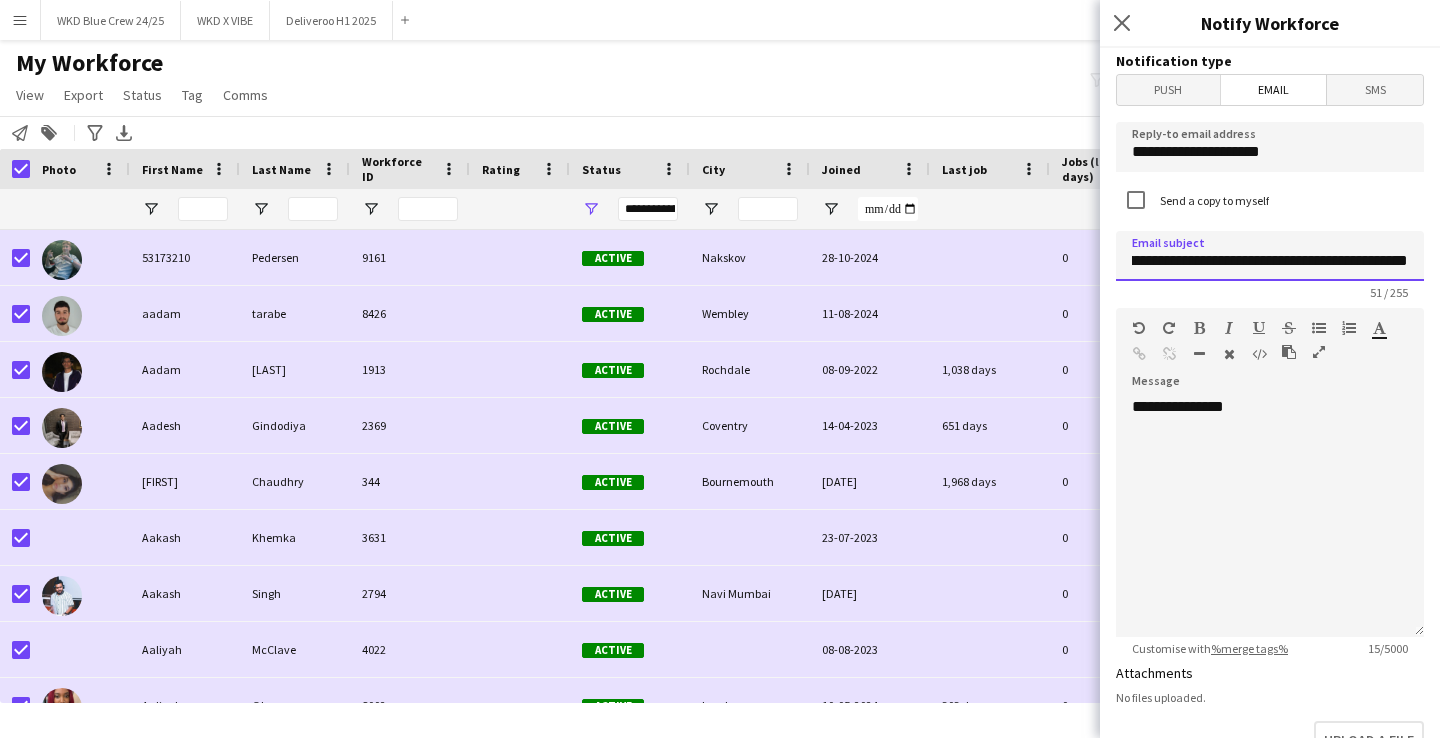 type on "**********" 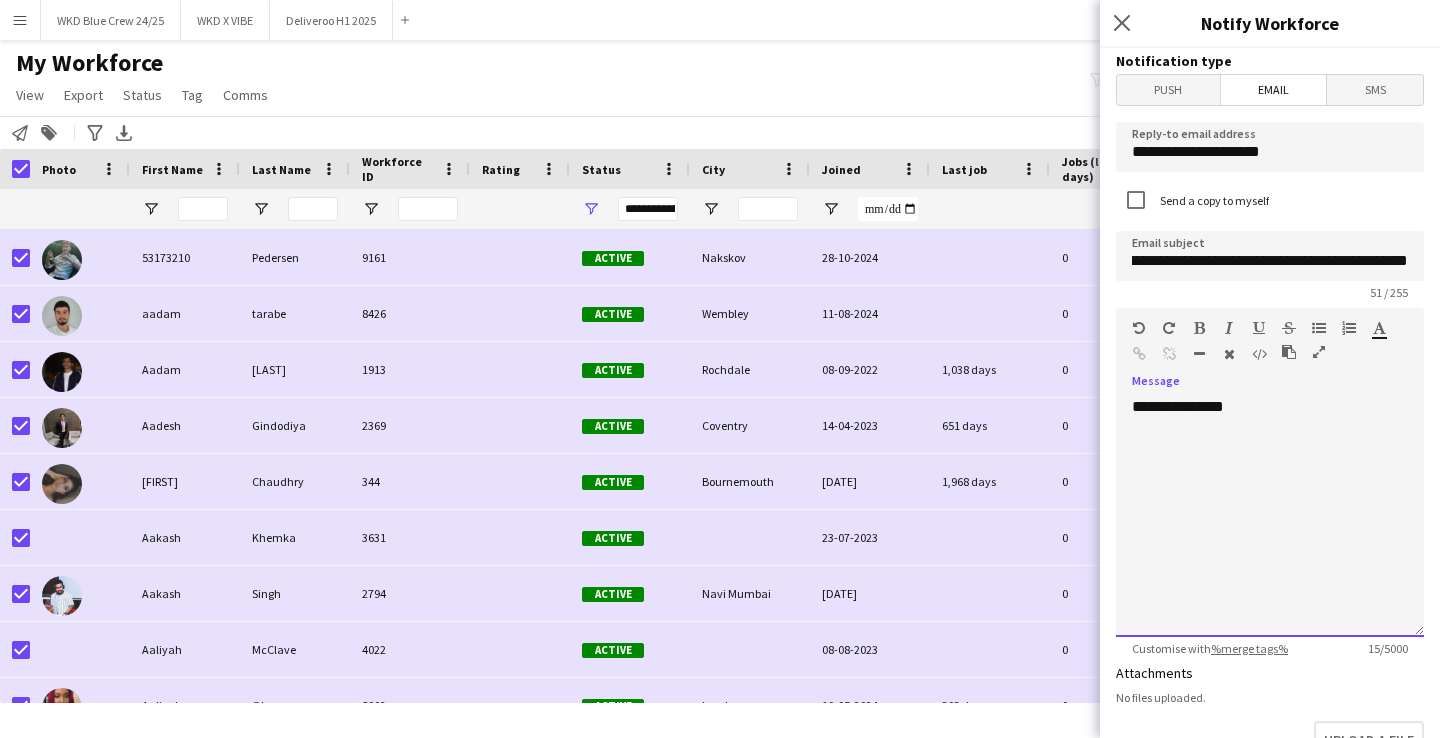 scroll, scrollTop: 0, scrollLeft: 0, axis: both 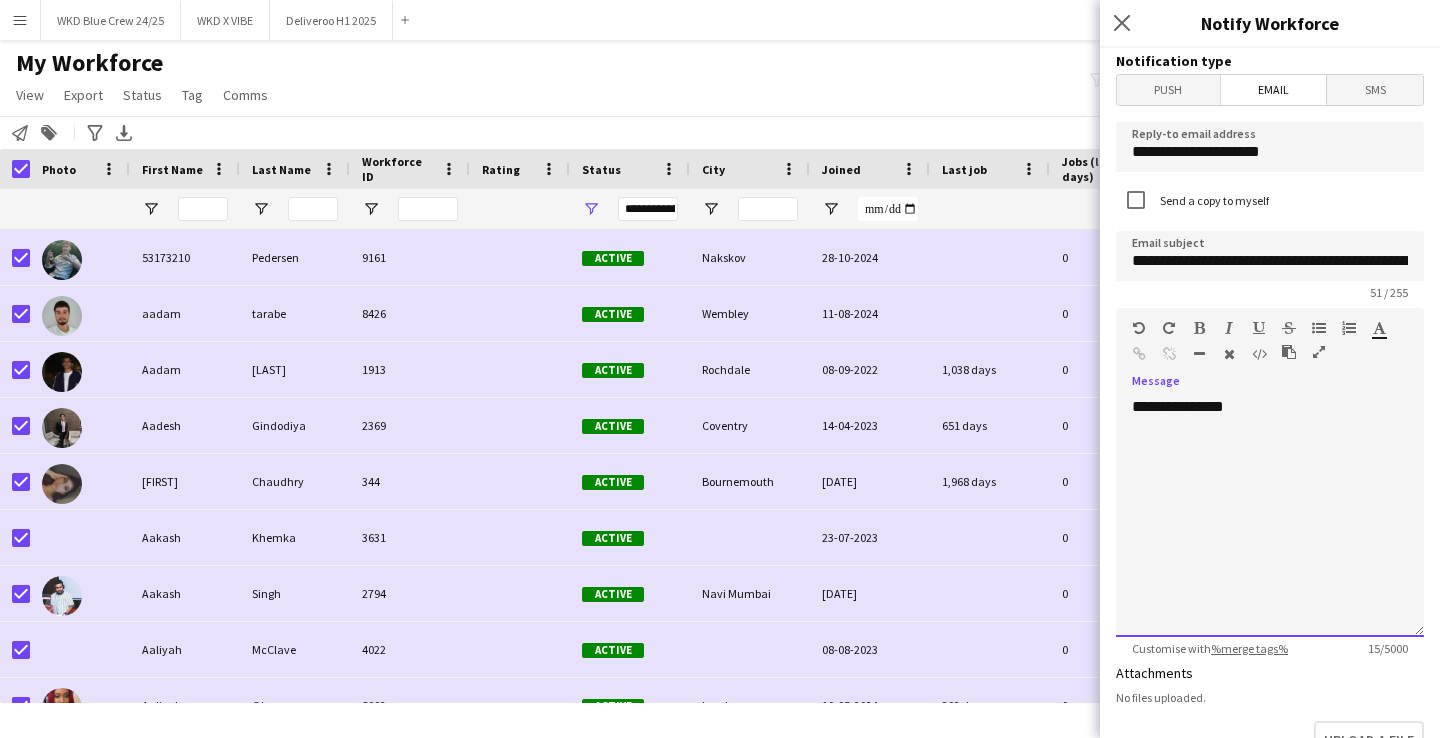 click on "**********" 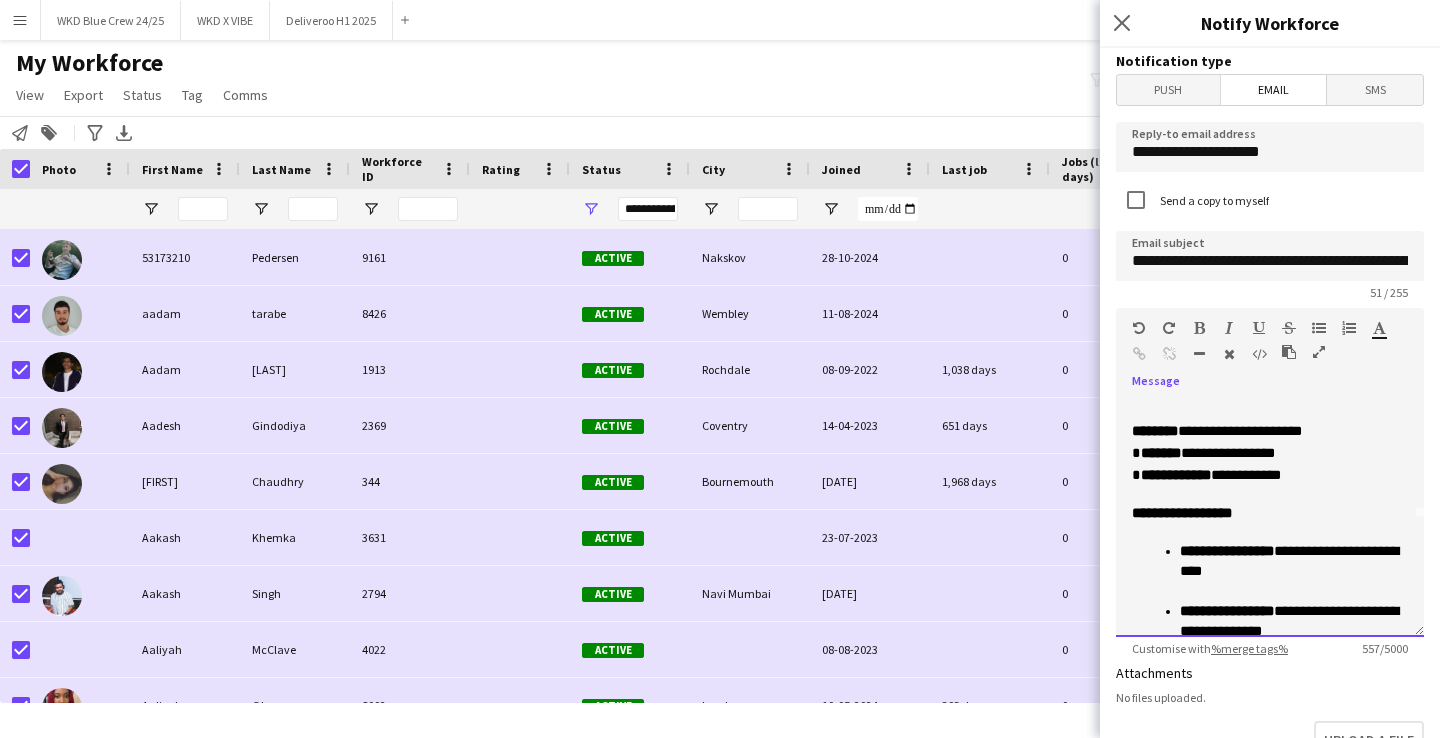 scroll, scrollTop: 0, scrollLeft: 0, axis: both 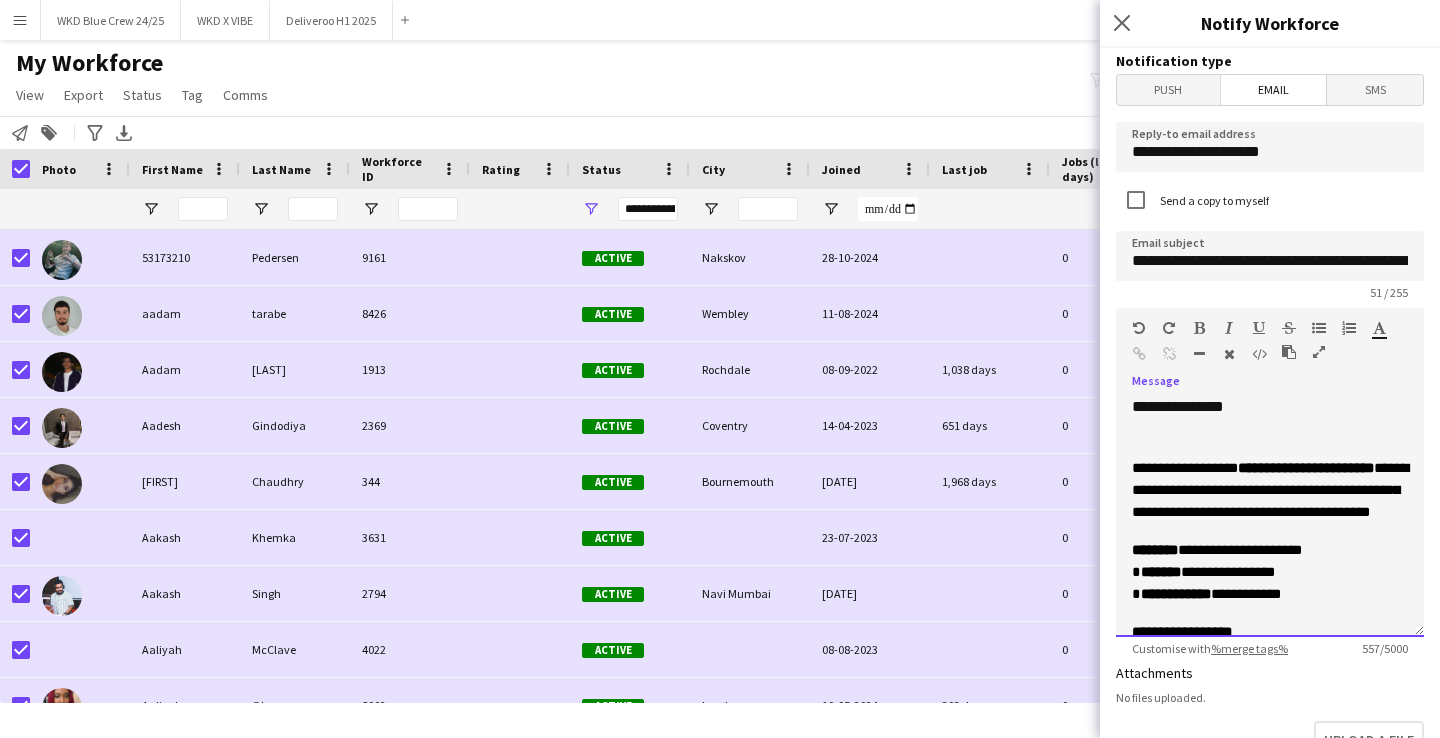 click on "**********" 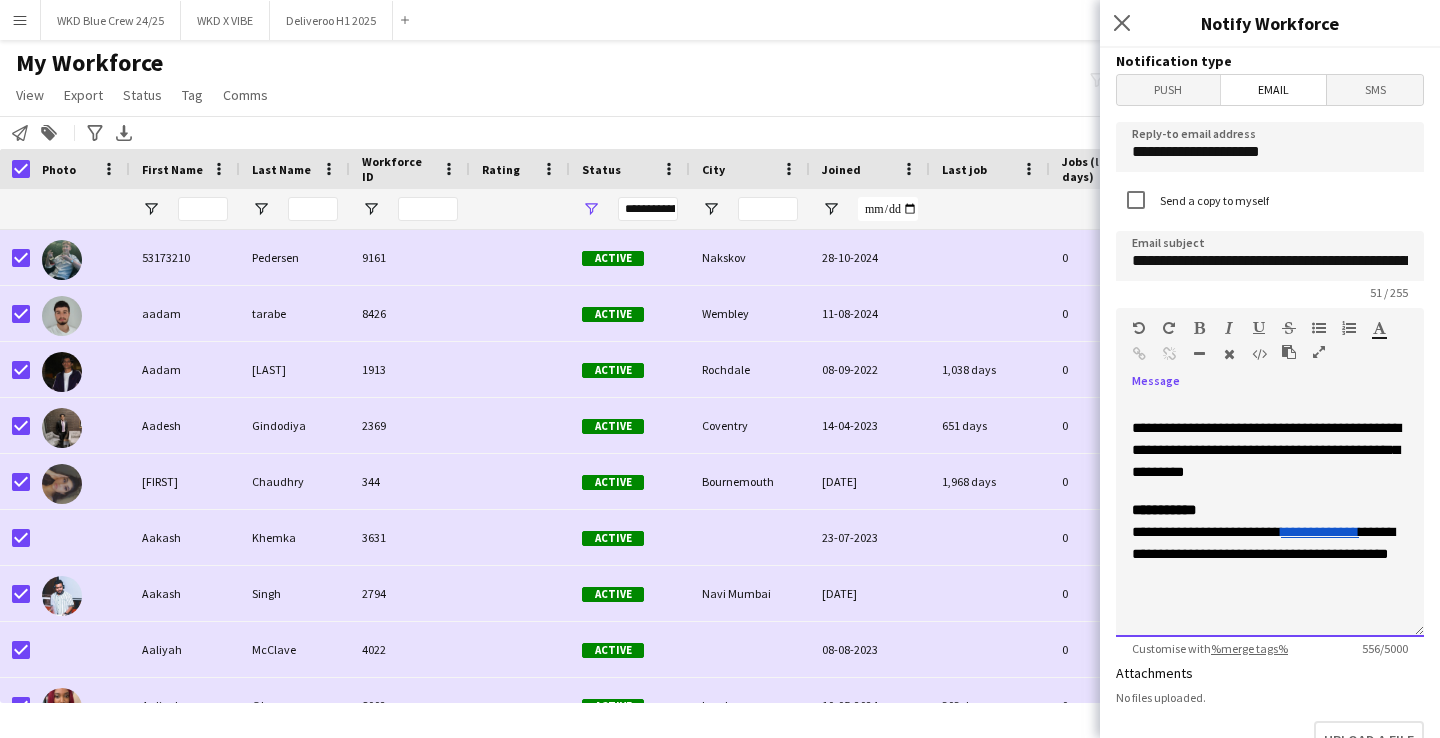 scroll, scrollTop: 401, scrollLeft: 0, axis: vertical 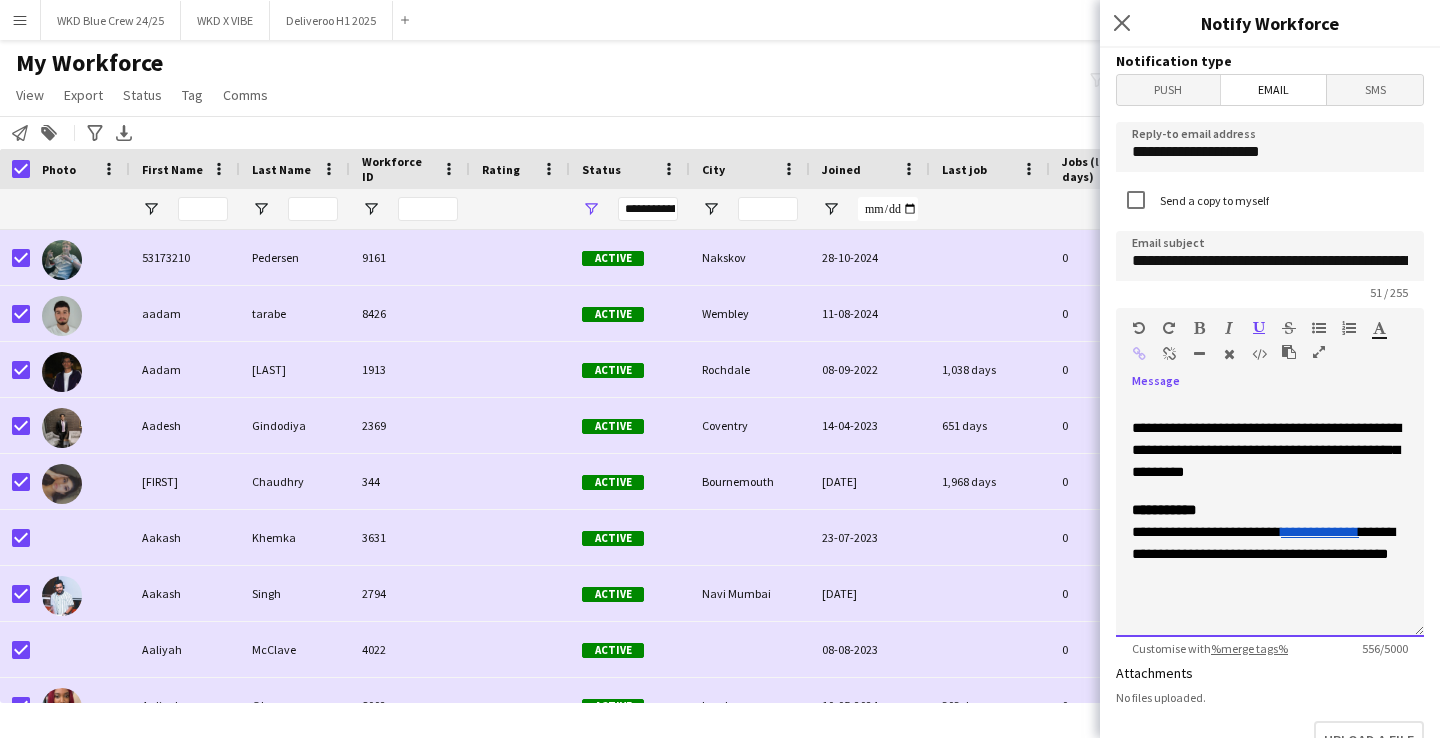 click on "**********" at bounding box center (1320, 532) 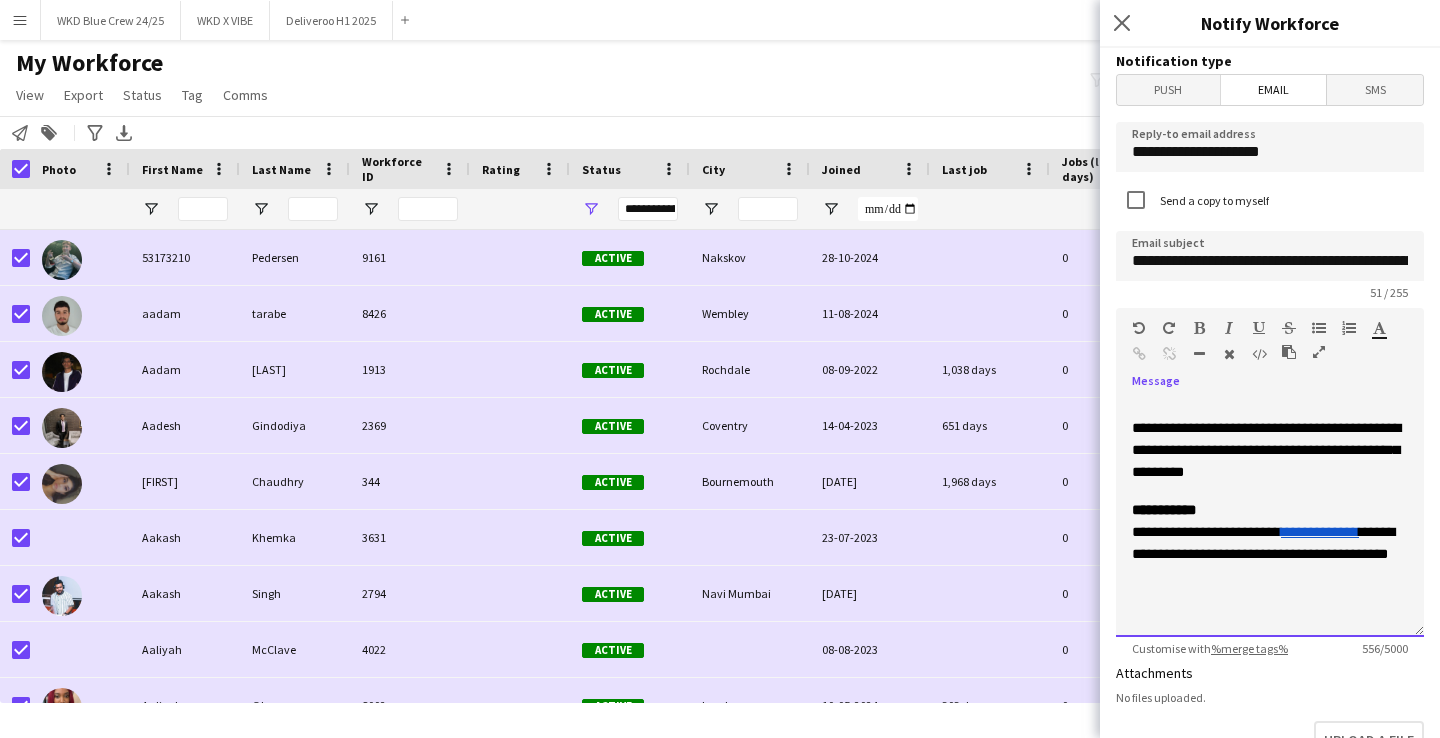click on "**********" at bounding box center [1320, 532] 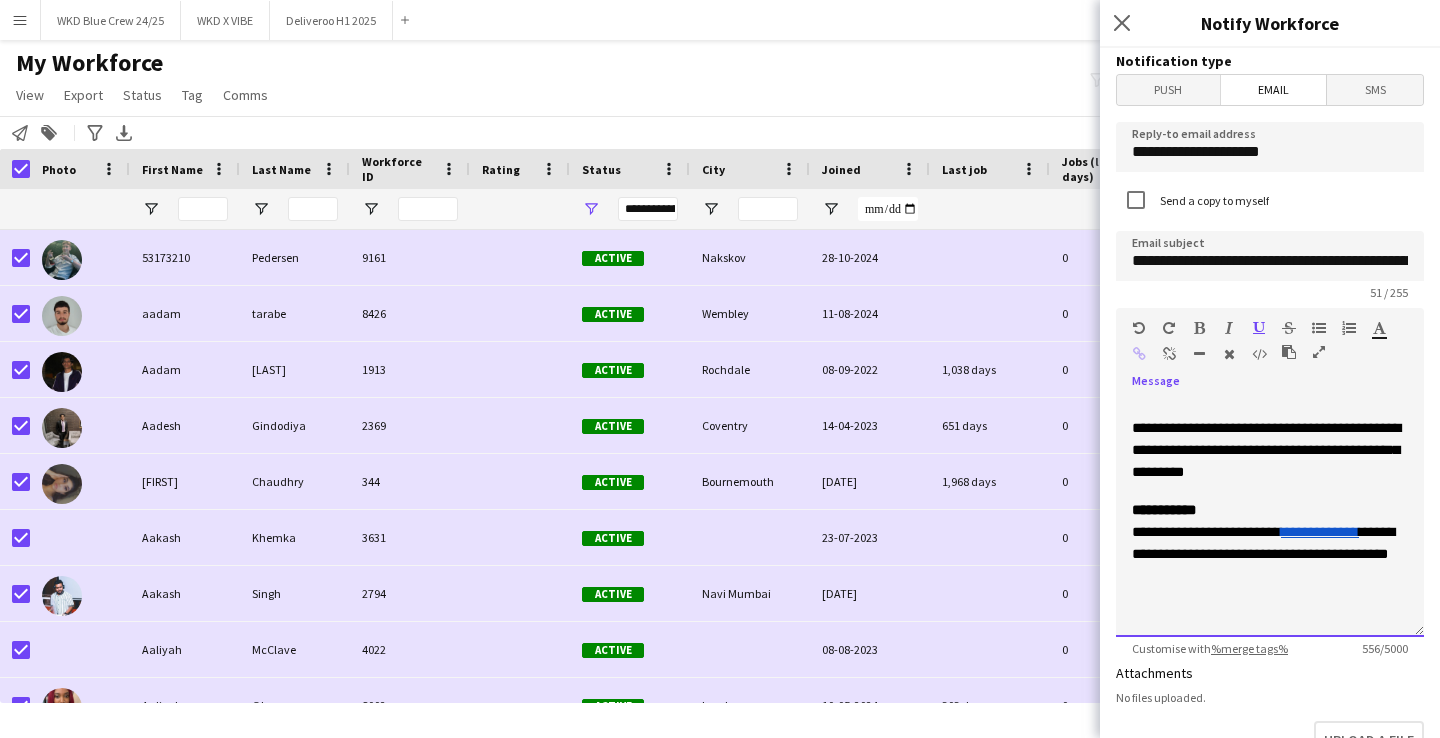 click on "**********" at bounding box center [1320, 532] 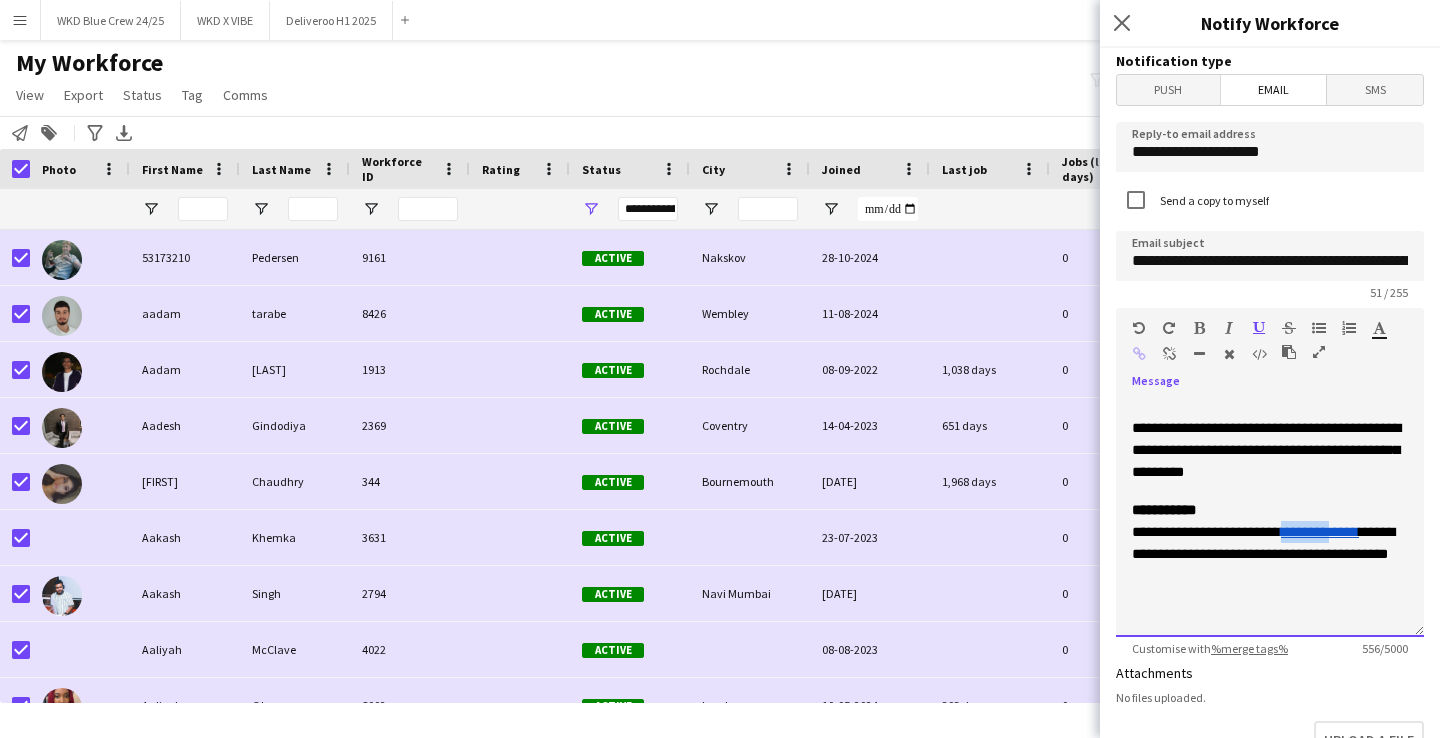 click on "**********" at bounding box center [1320, 532] 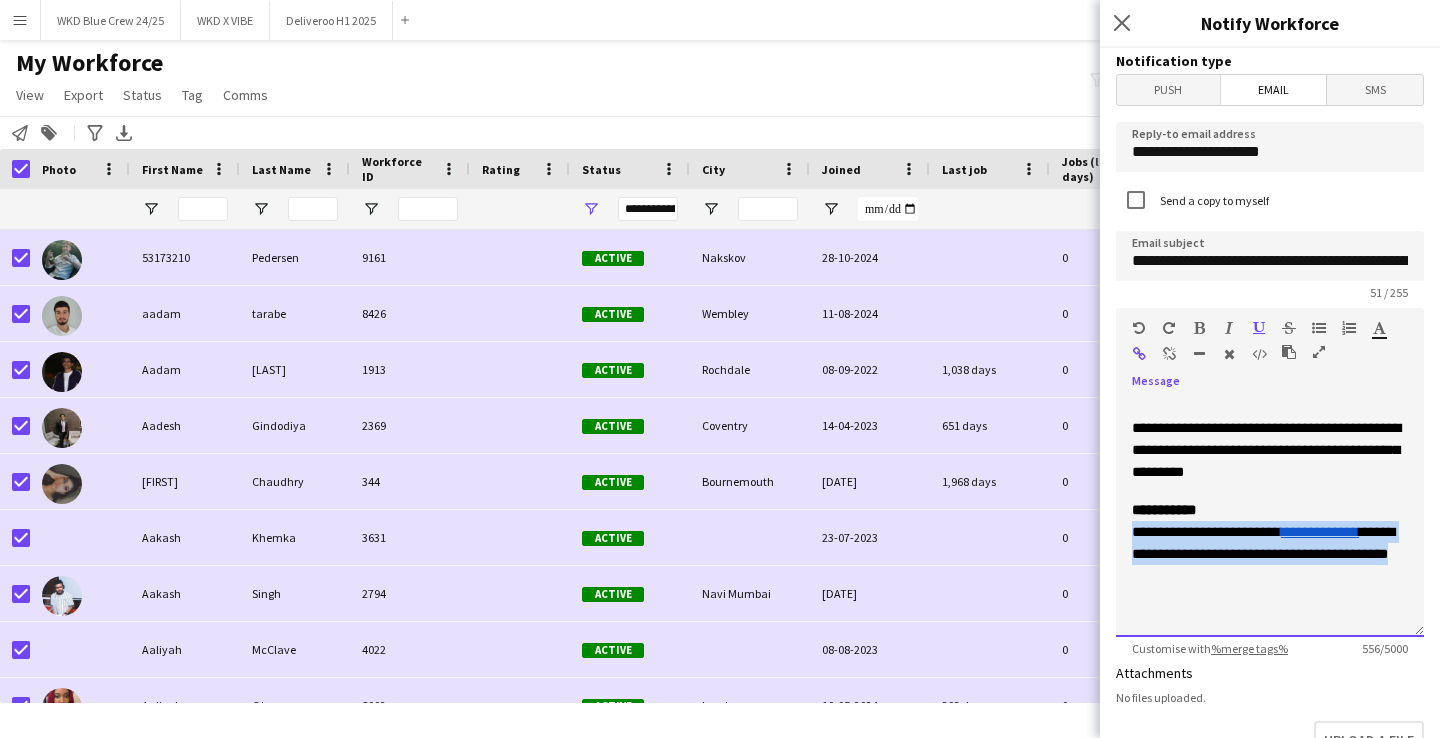 click on "**********" at bounding box center [1320, 532] 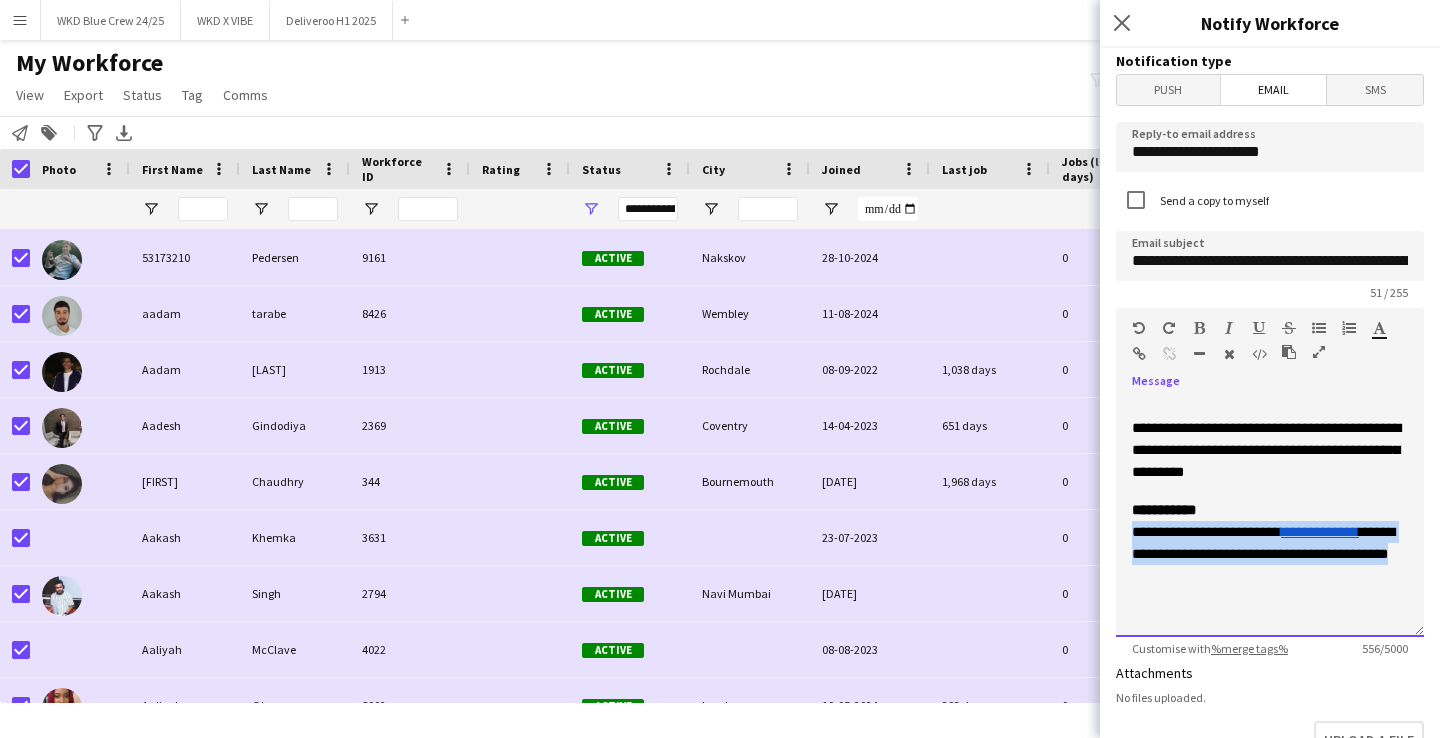 click on "**********" at bounding box center (1320, 532) 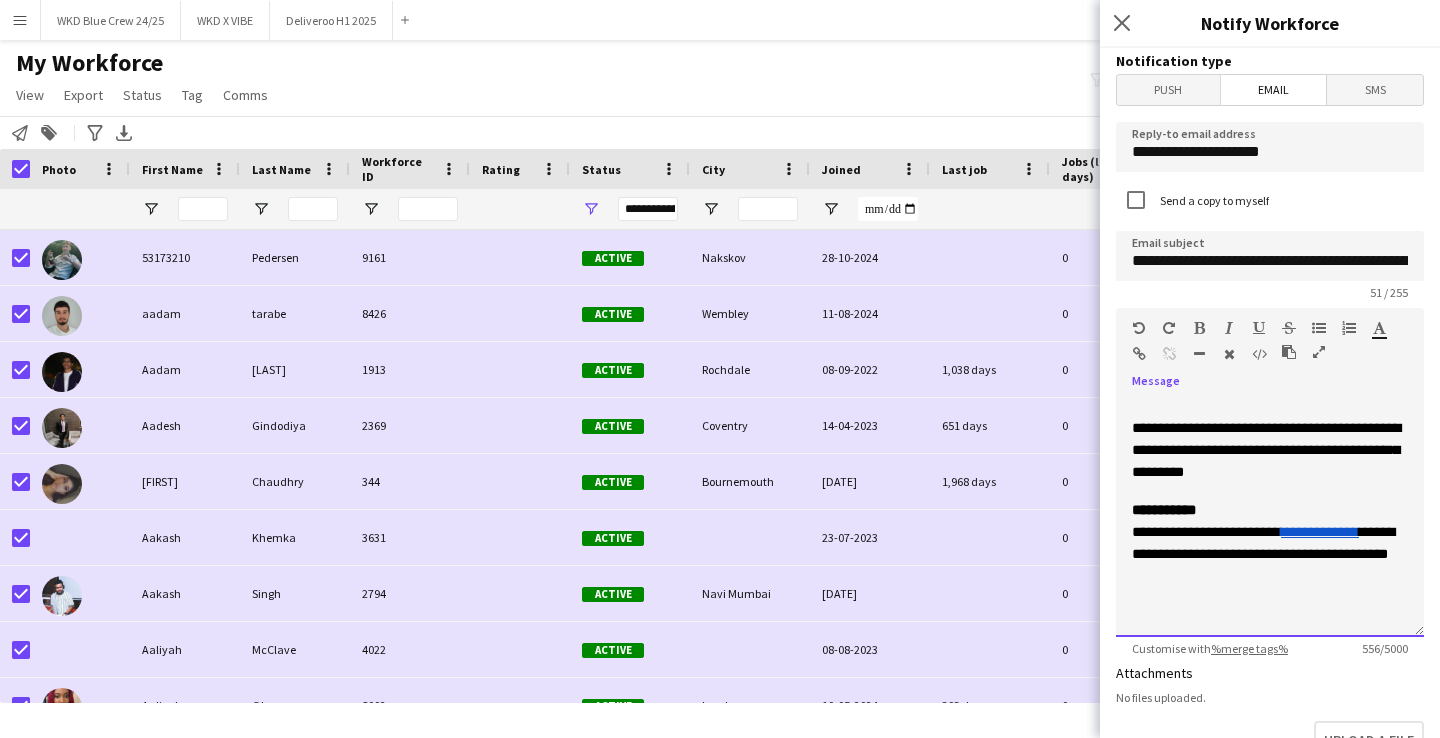 click on "**********" at bounding box center (1270, 532) 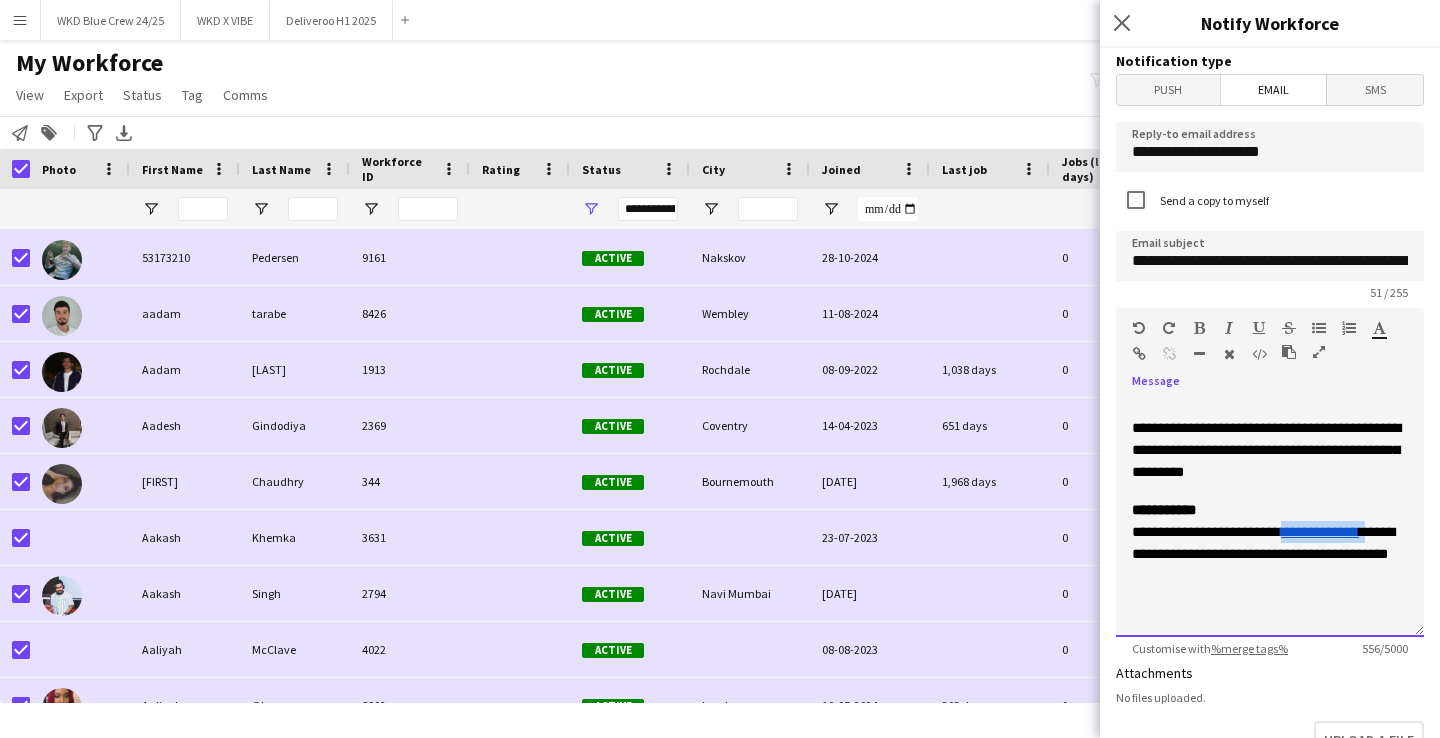 drag, startPoint x: 1293, startPoint y: 511, endPoint x: 1421, endPoint y: 511, distance: 128 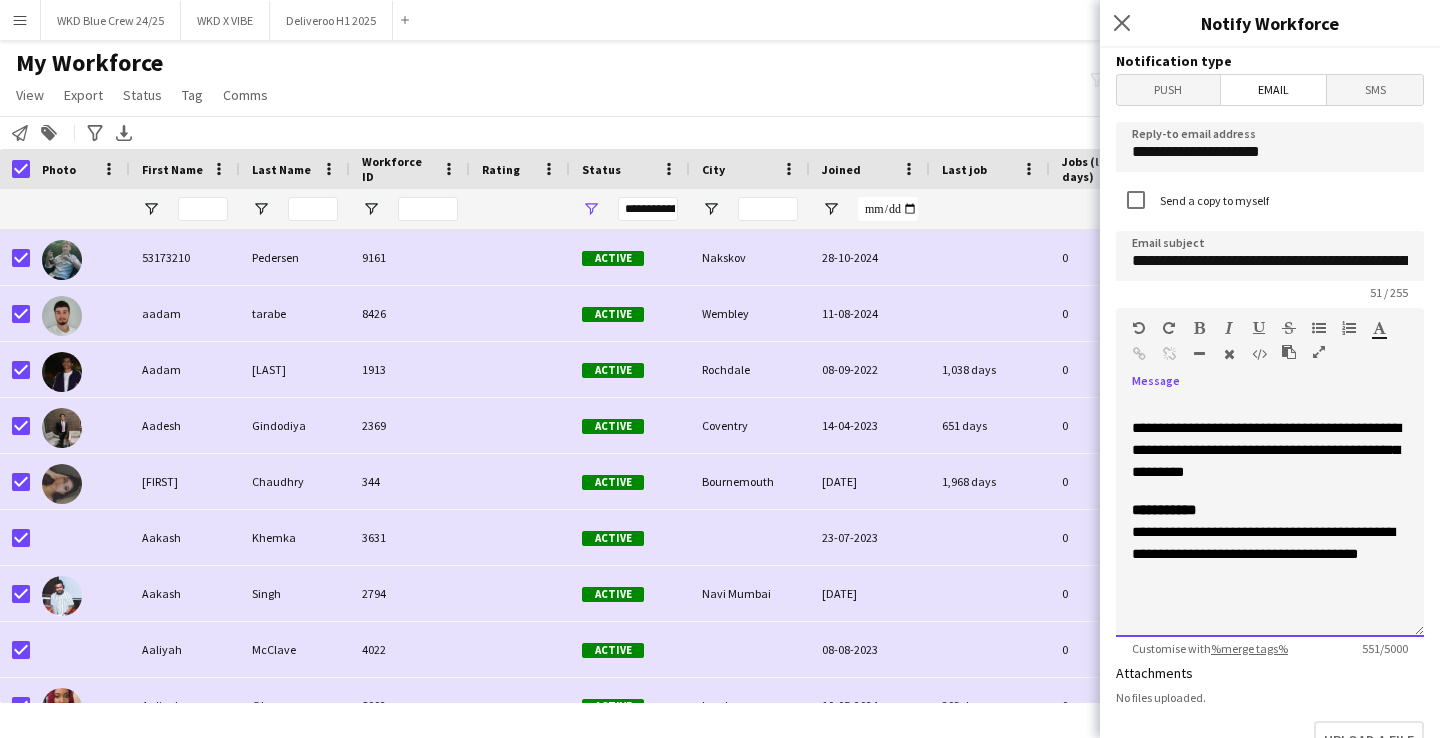 scroll, scrollTop: 401, scrollLeft: 0, axis: vertical 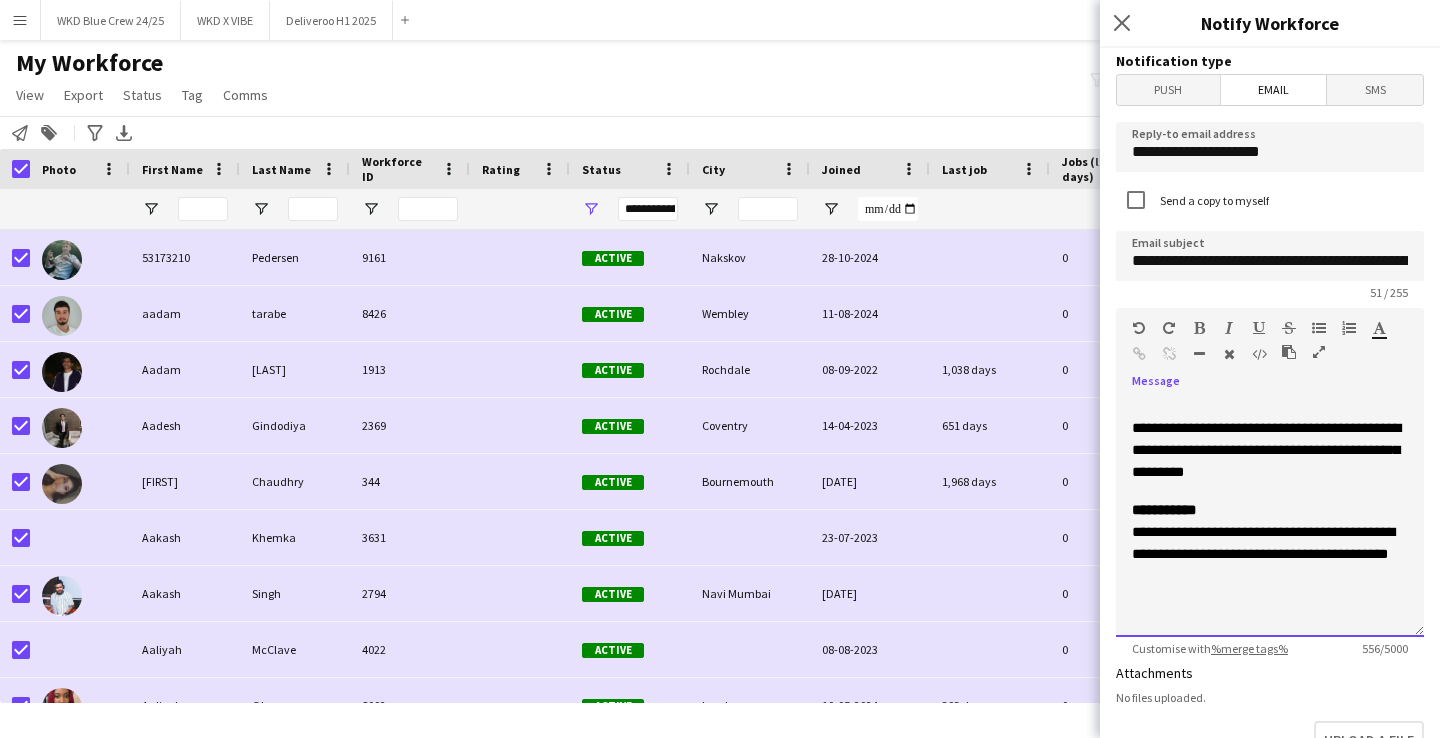 click on "**********" at bounding box center (1263, 543) 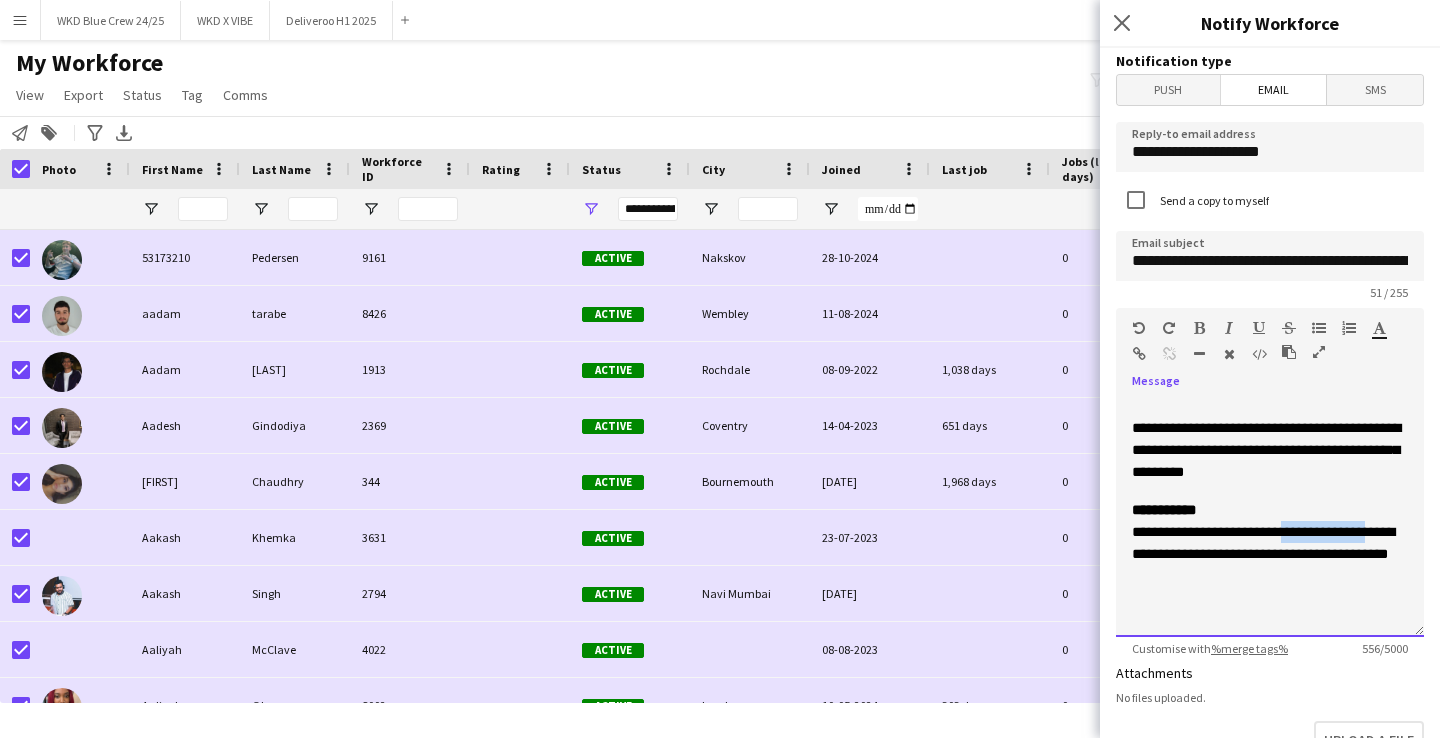 drag, startPoint x: 1296, startPoint y: 532, endPoint x: 1432, endPoint y: 533, distance: 136.00368 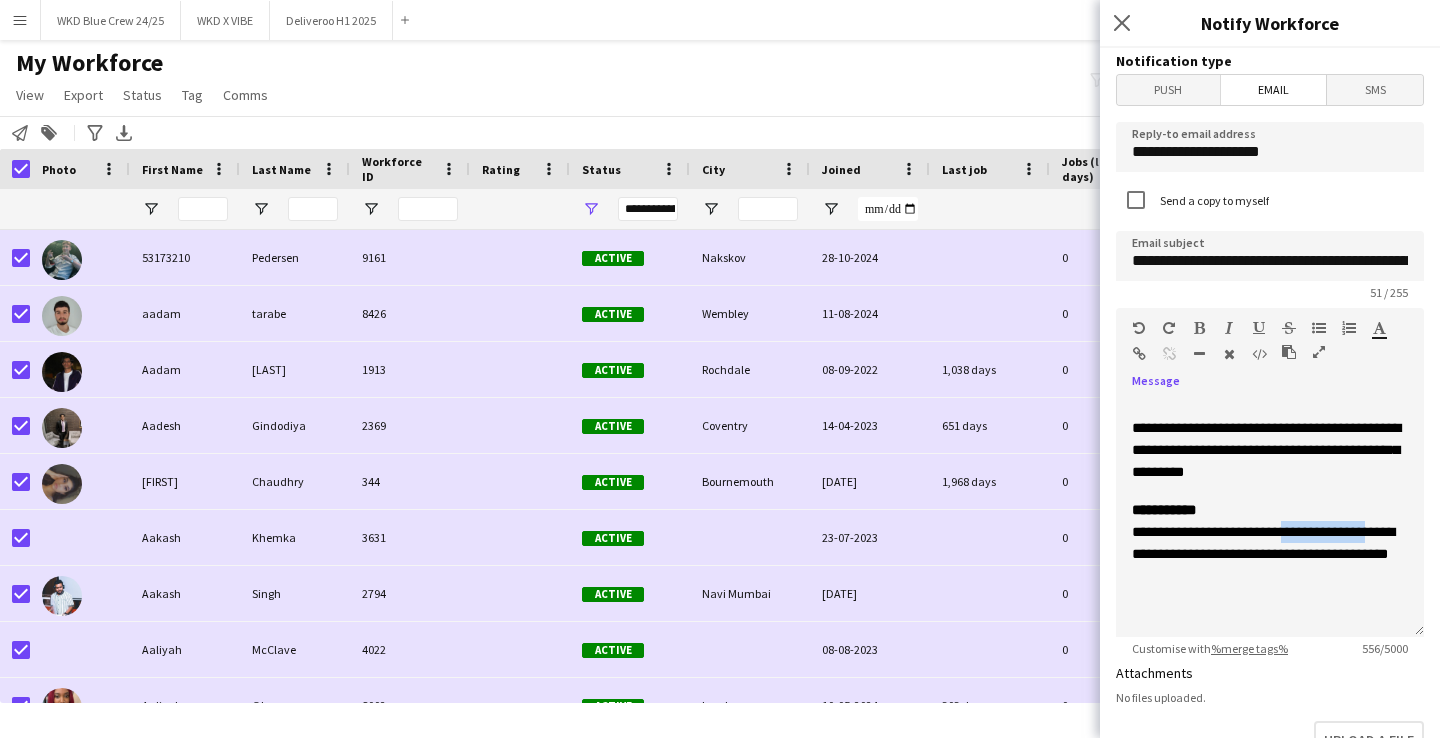 click at bounding box center (1139, 354) 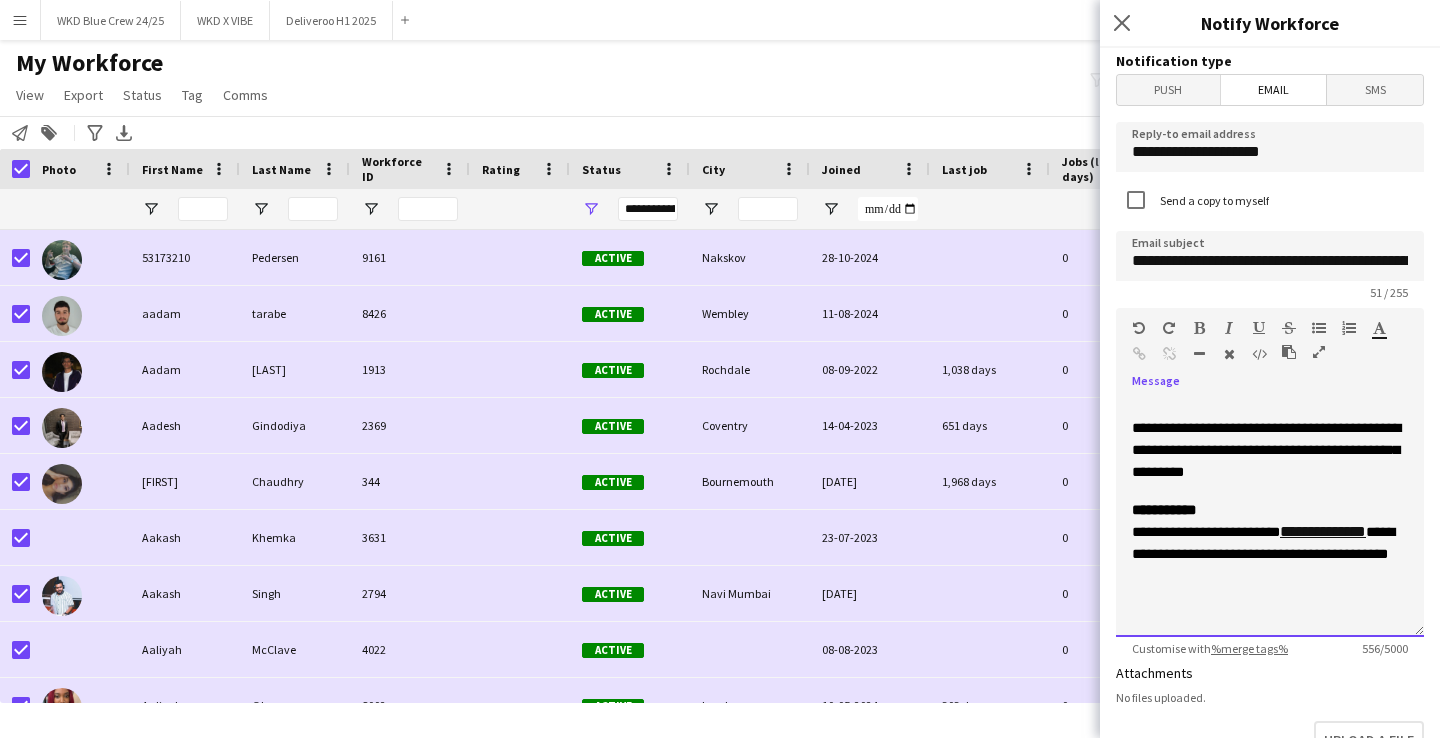 click on "**********" at bounding box center [1323, 531] 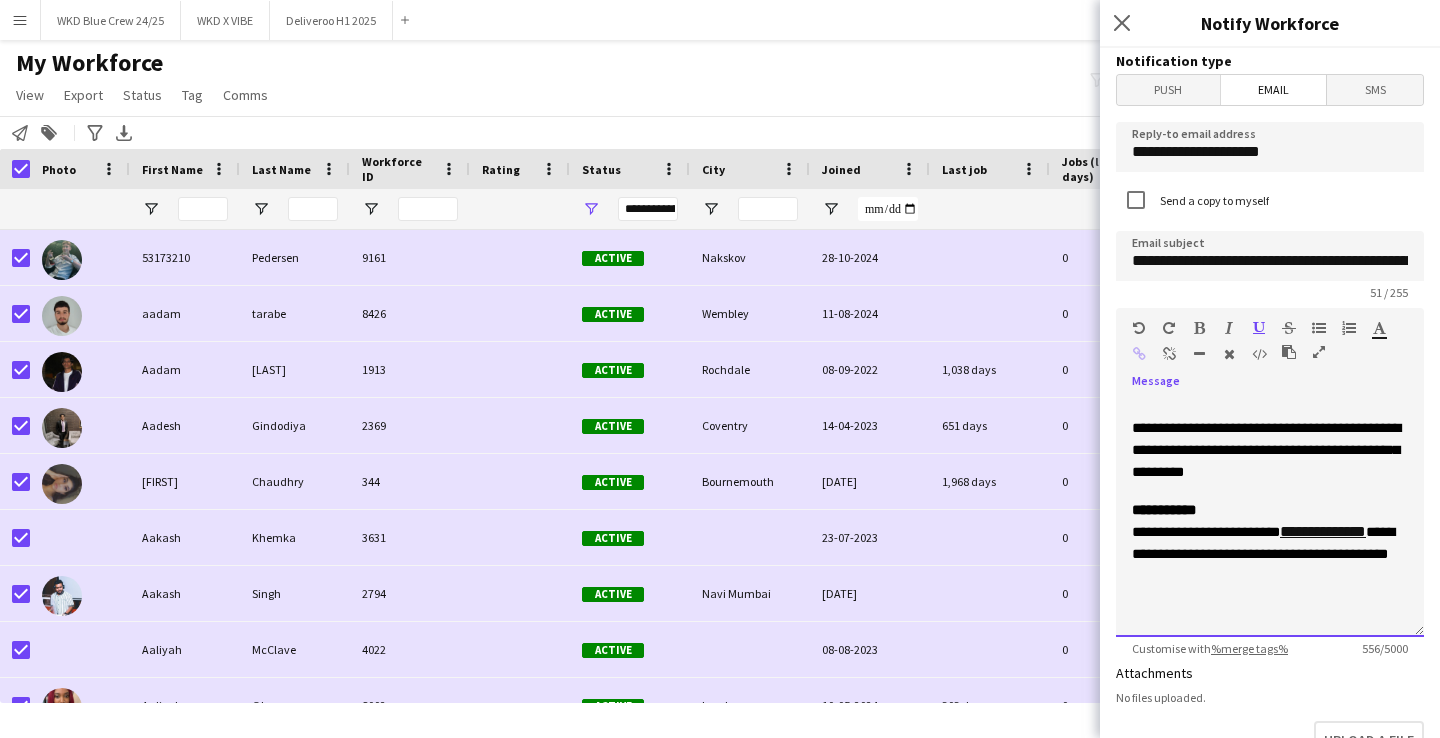 click on "**********" at bounding box center [1323, 531] 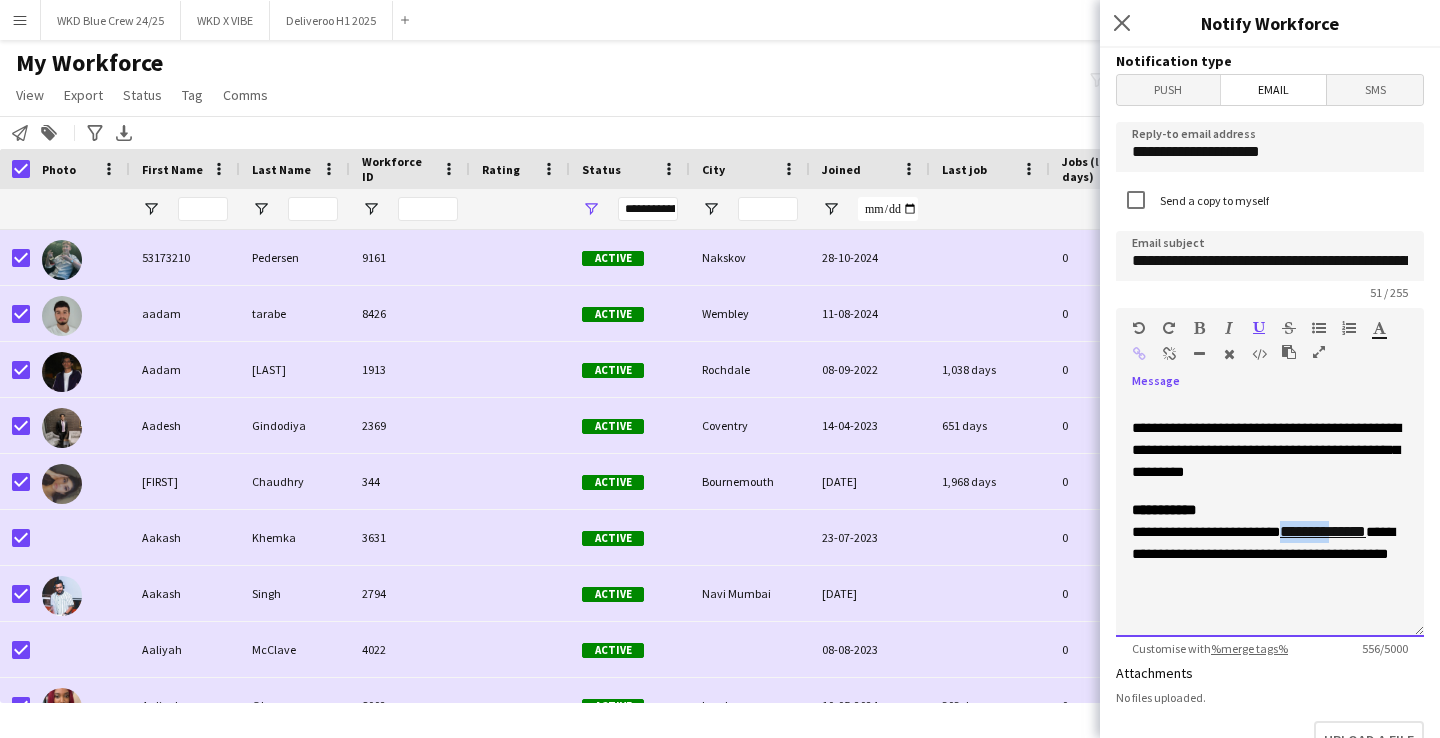 click on "**********" at bounding box center [1323, 531] 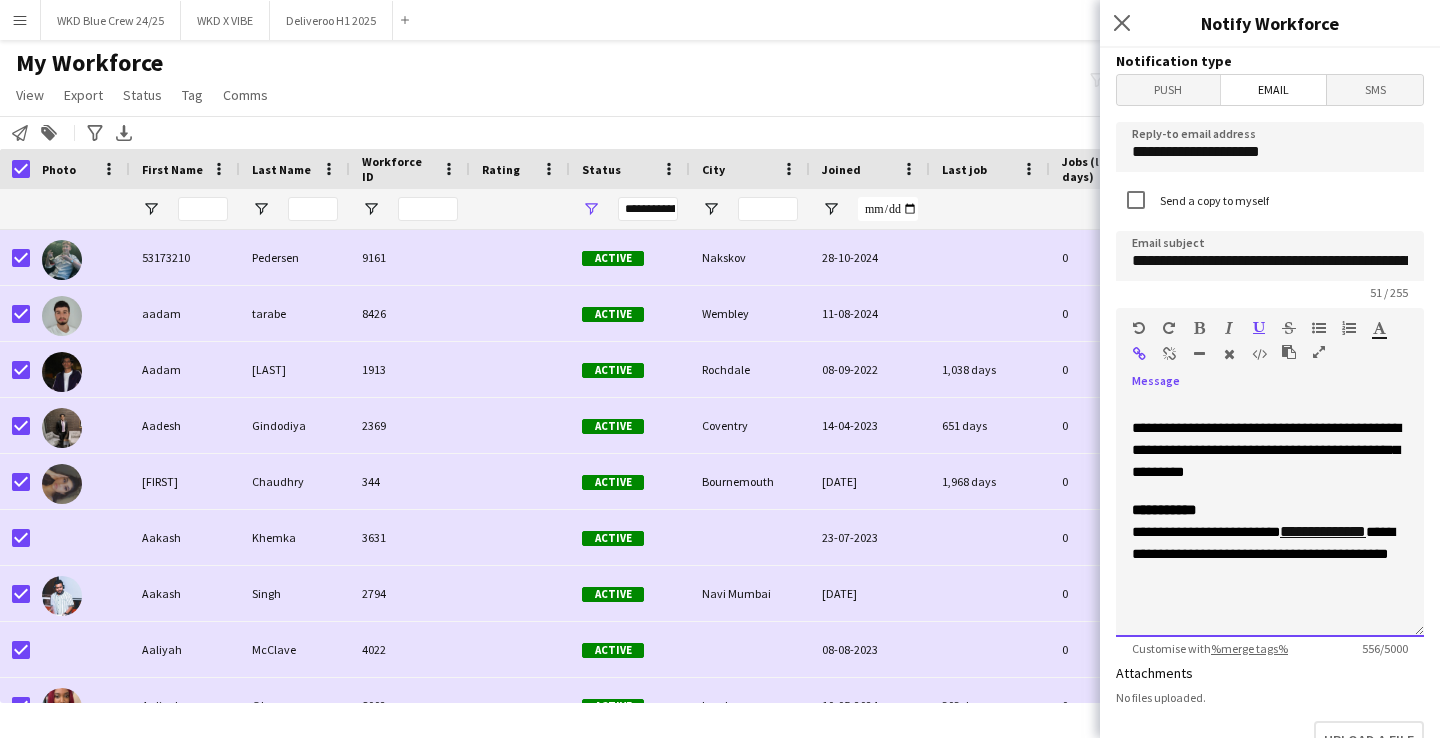 click on "**********" at bounding box center [1270, 450] 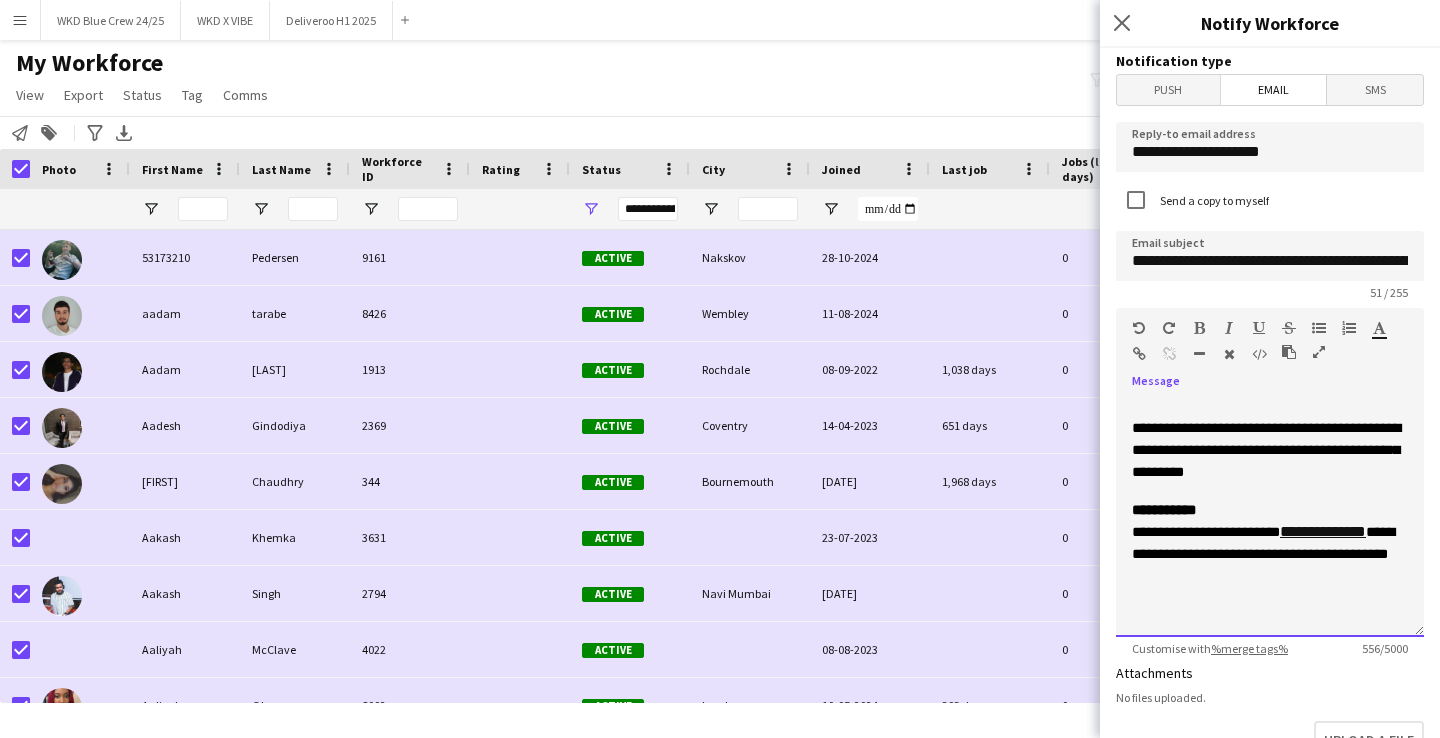 scroll, scrollTop: 405, scrollLeft: 0, axis: vertical 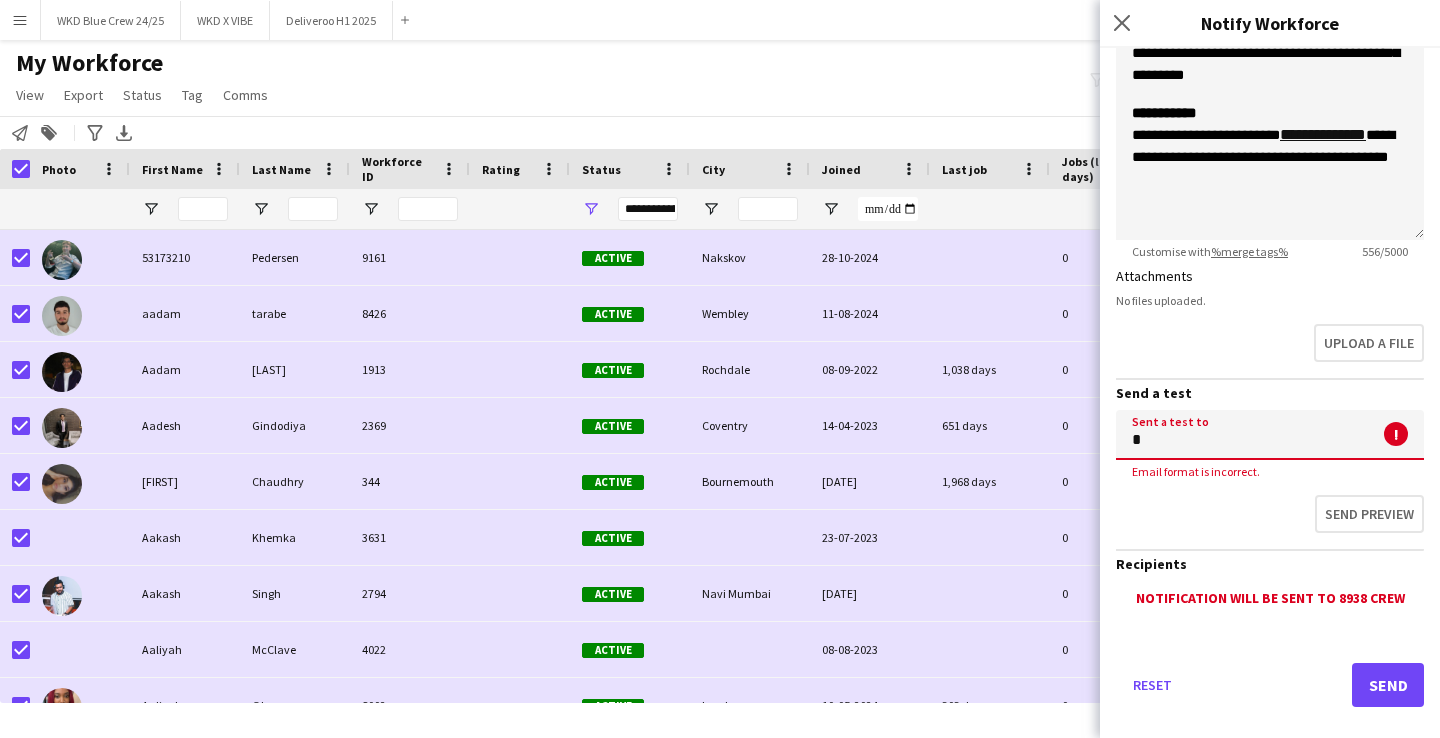 click on "*" 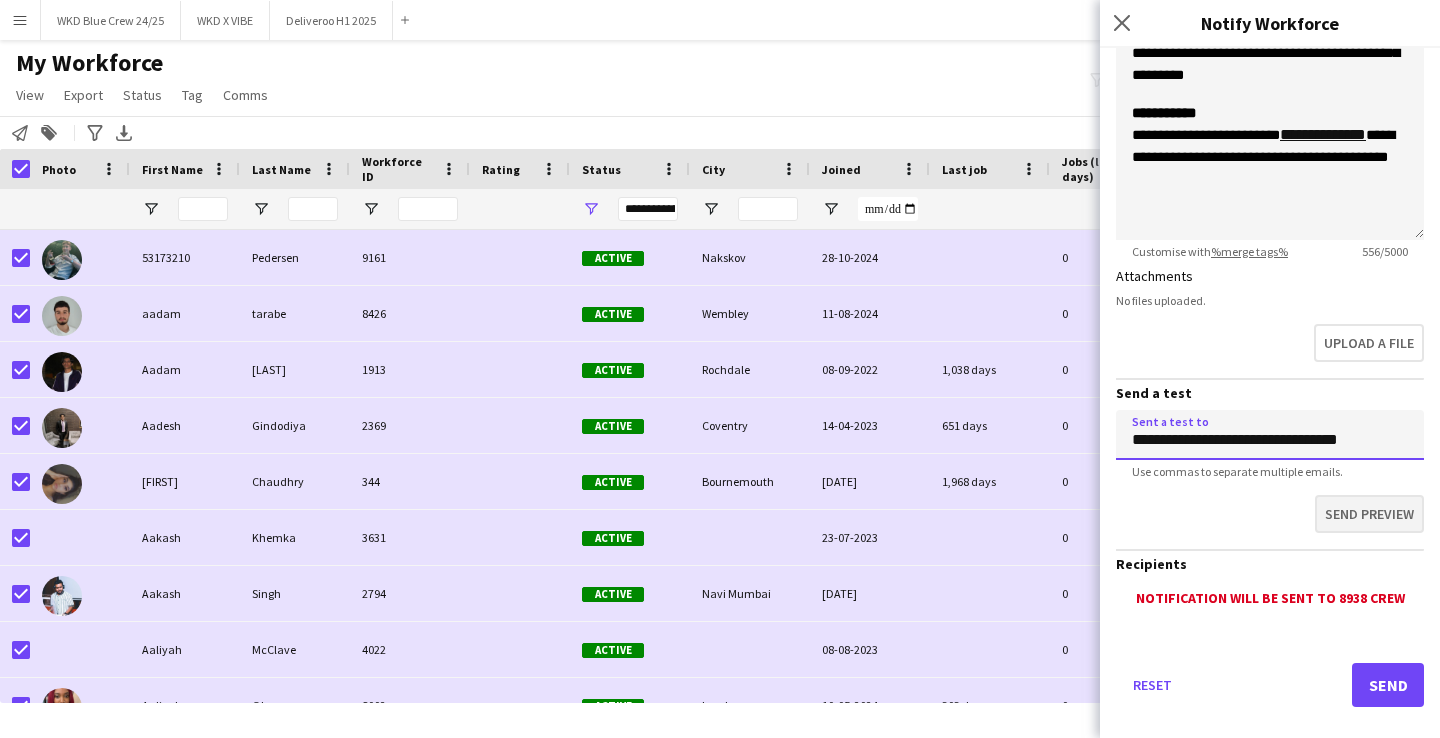 type on "**********" 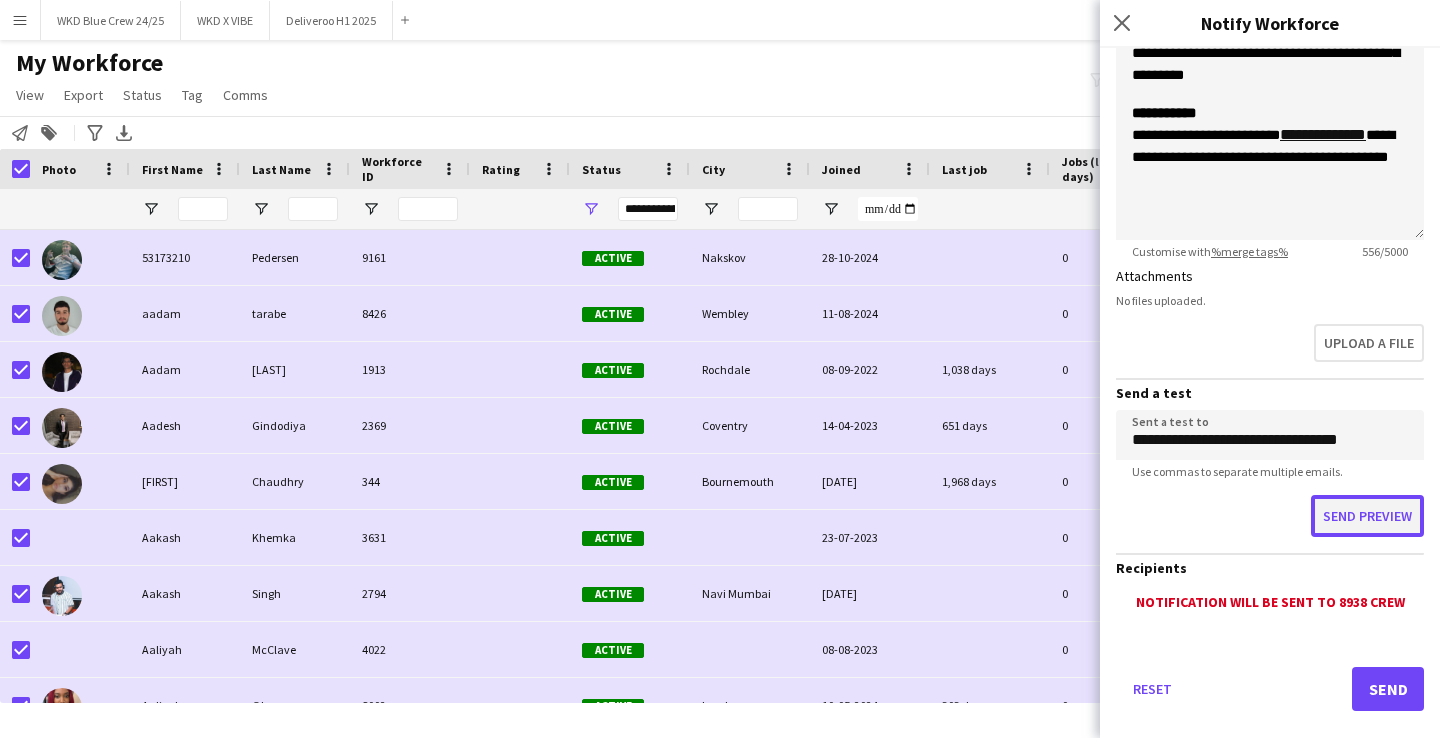 click on "Send preview" 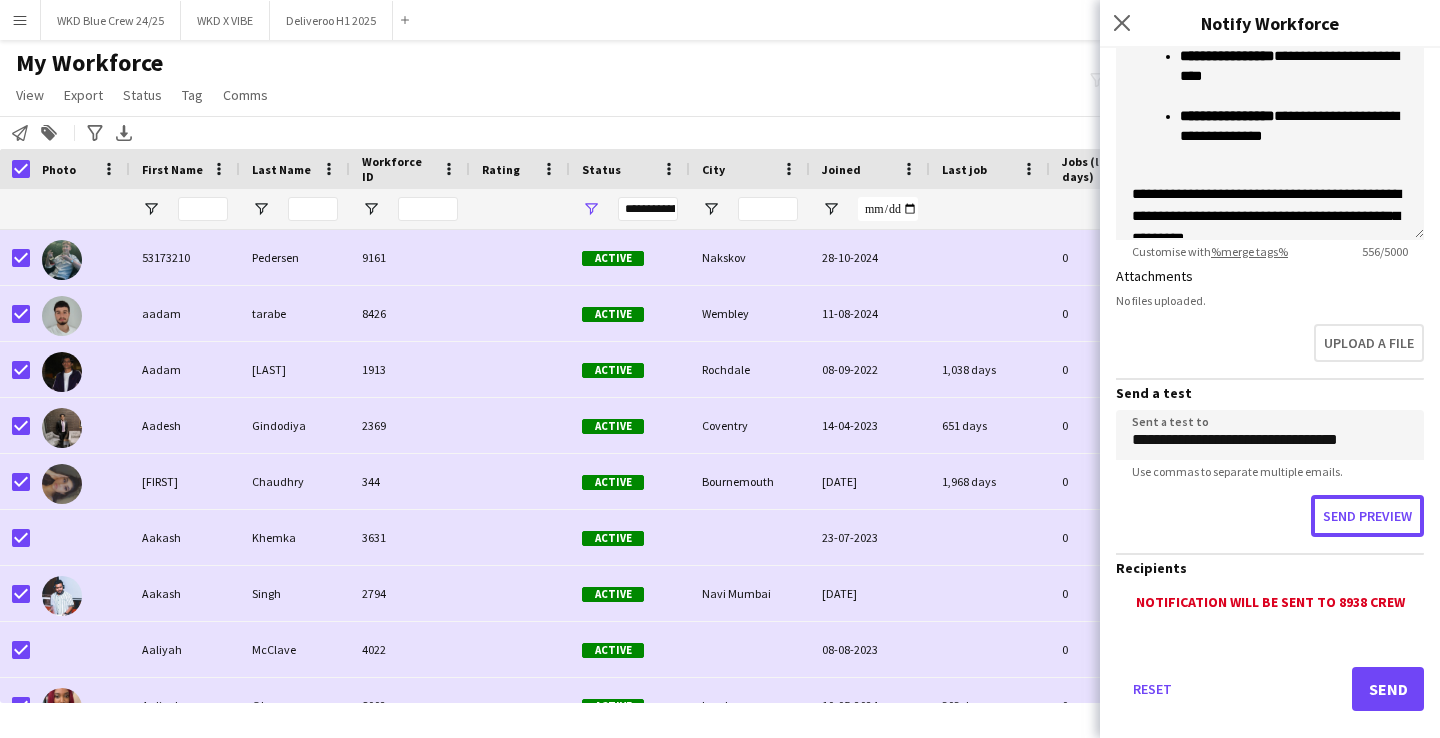 scroll, scrollTop: 0, scrollLeft: 0, axis: both 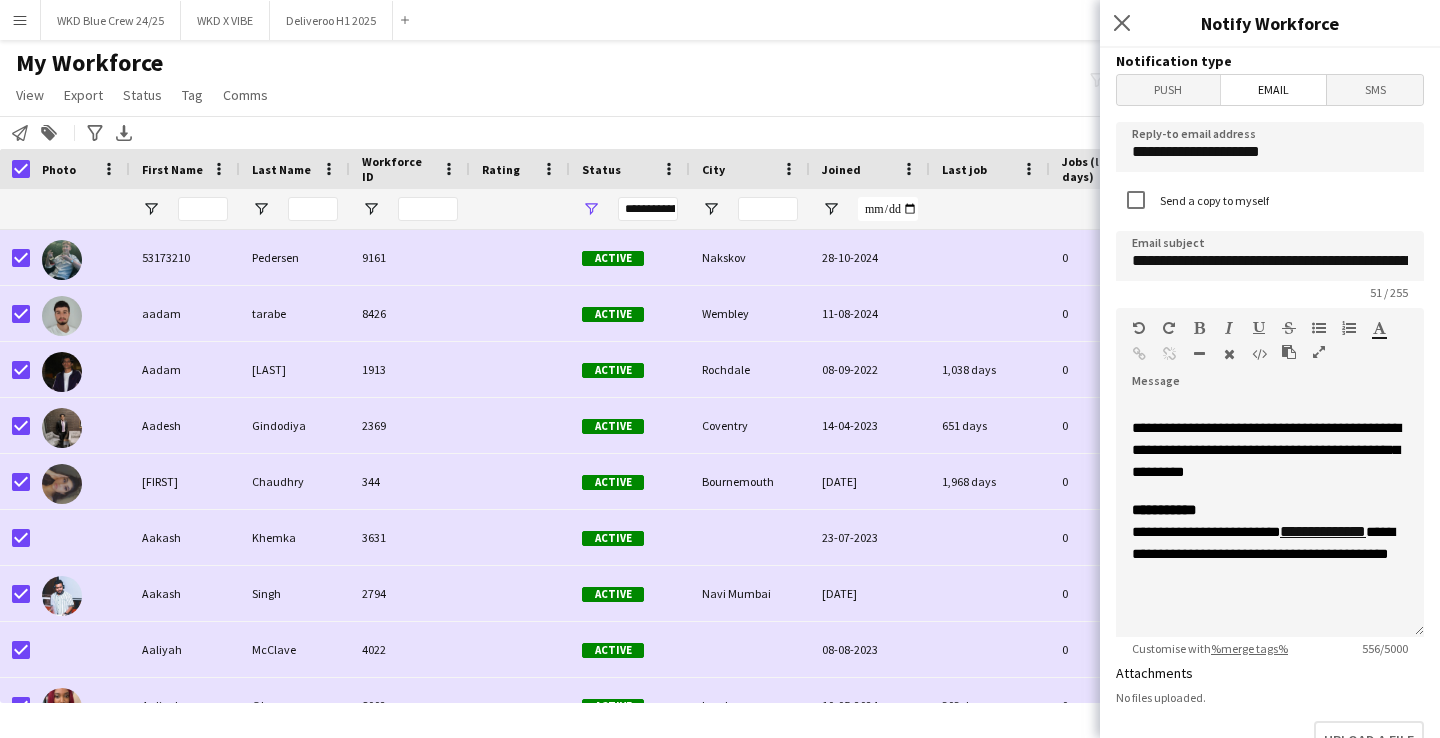 click on "Email" at bounding box center [1274, 90] 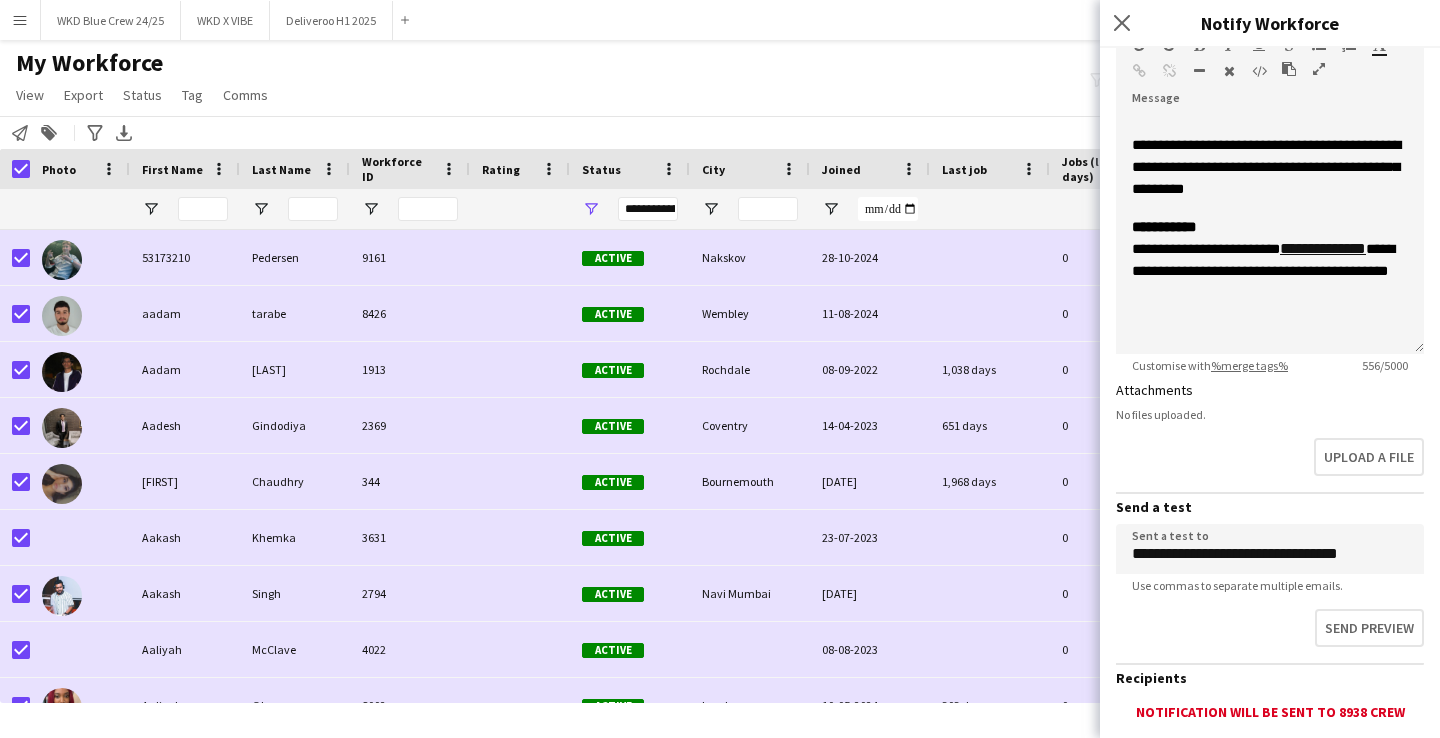 scroll, scrollTop: 364, scrollLeft: 0, axis: vertical 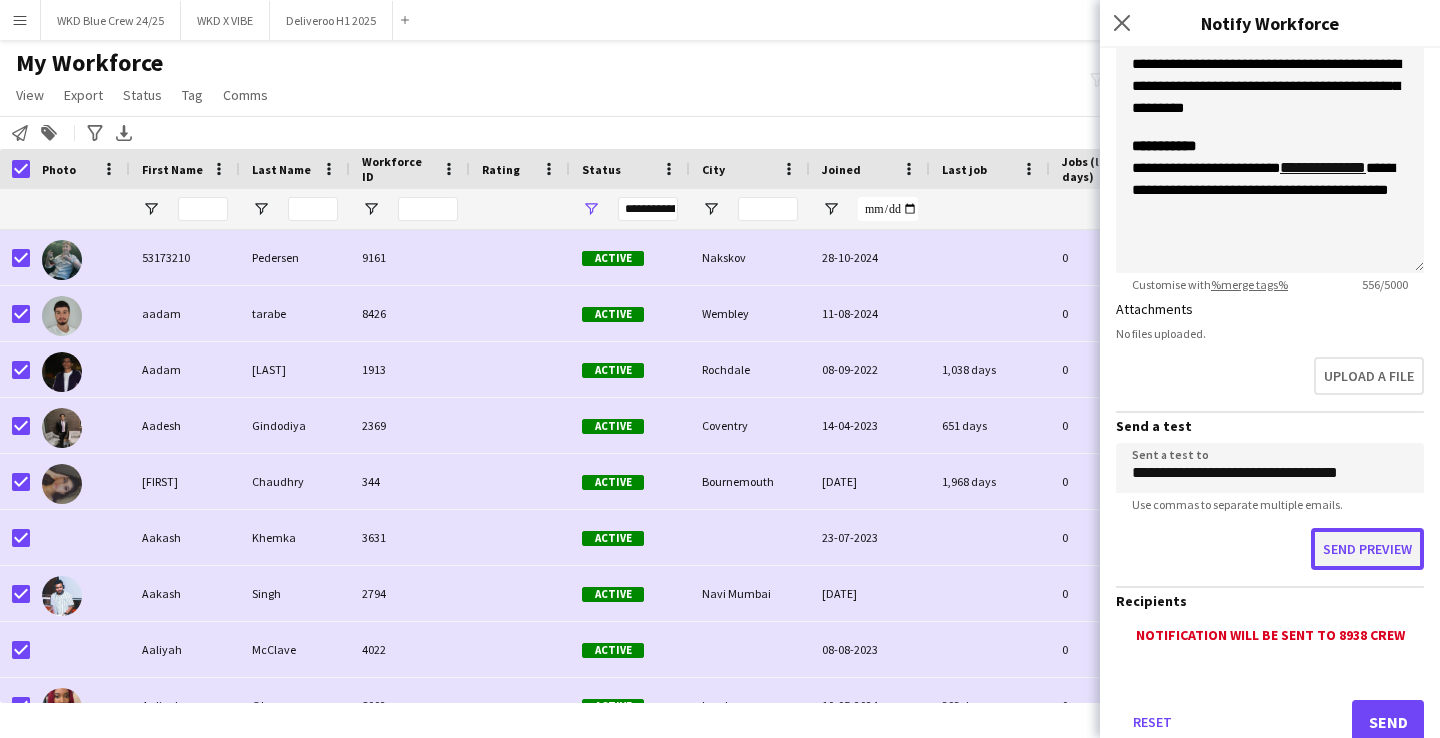 click on "Send preview" 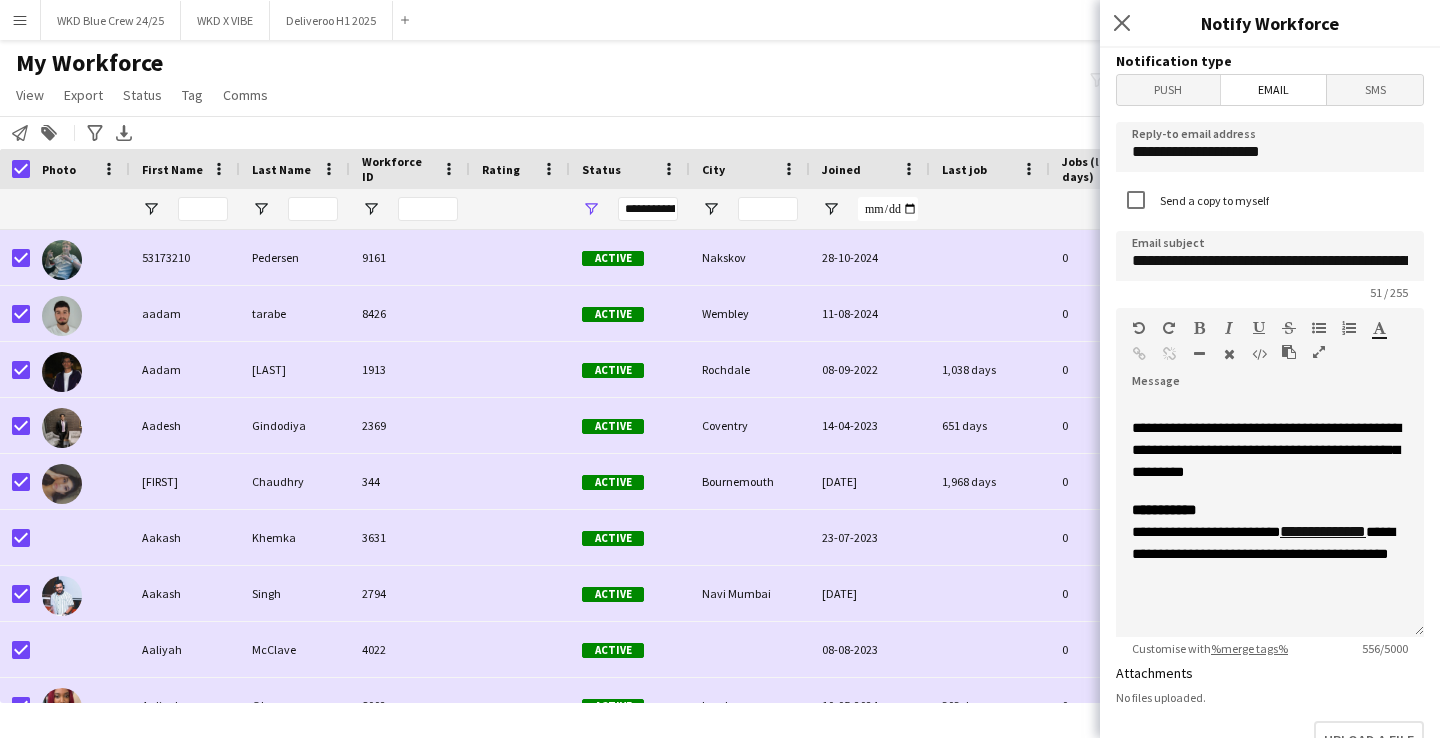 scroll, scrollTop: 426, scrollLeft: 0, axis: vertical 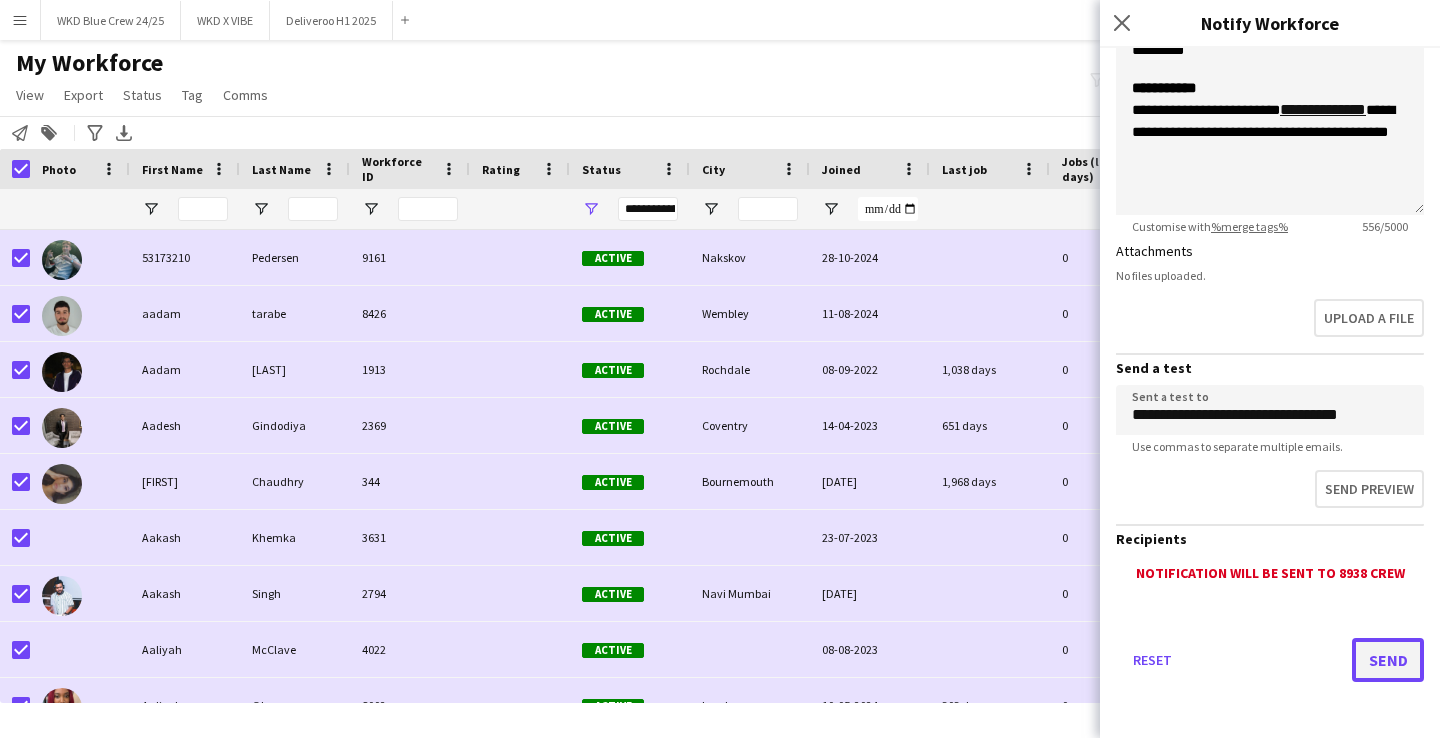 click on "Send" 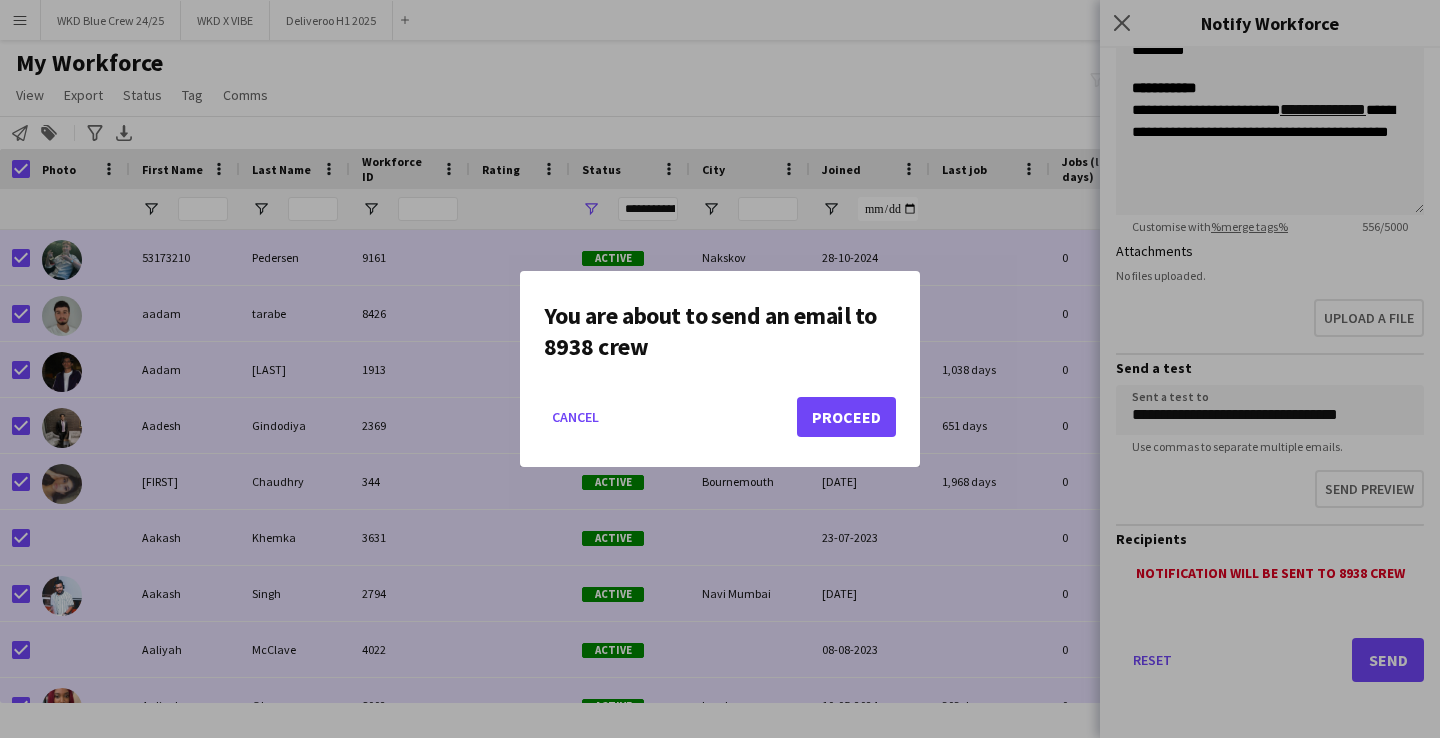 click at bounding box center [720, 369] 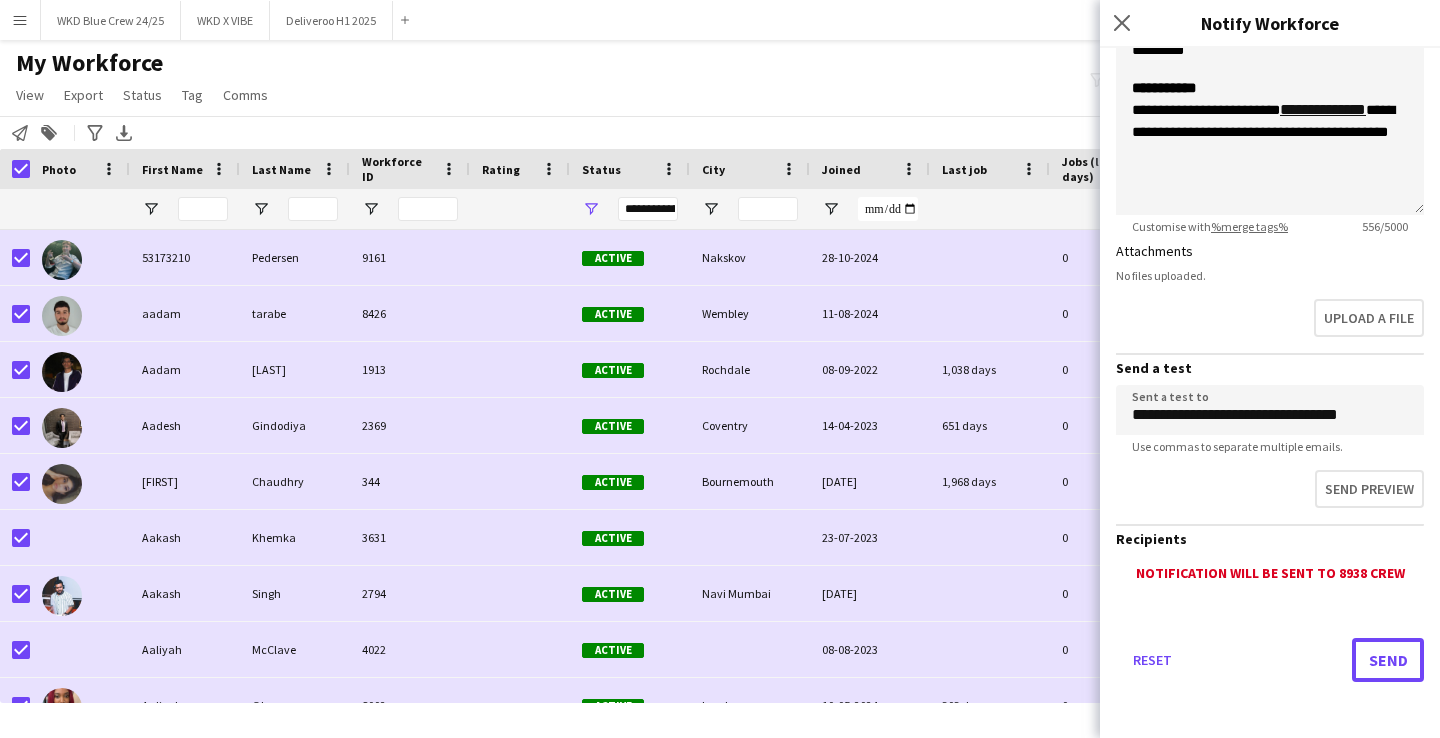 scroll, scrollTop: 0, scrollLeft: 0, axis: both 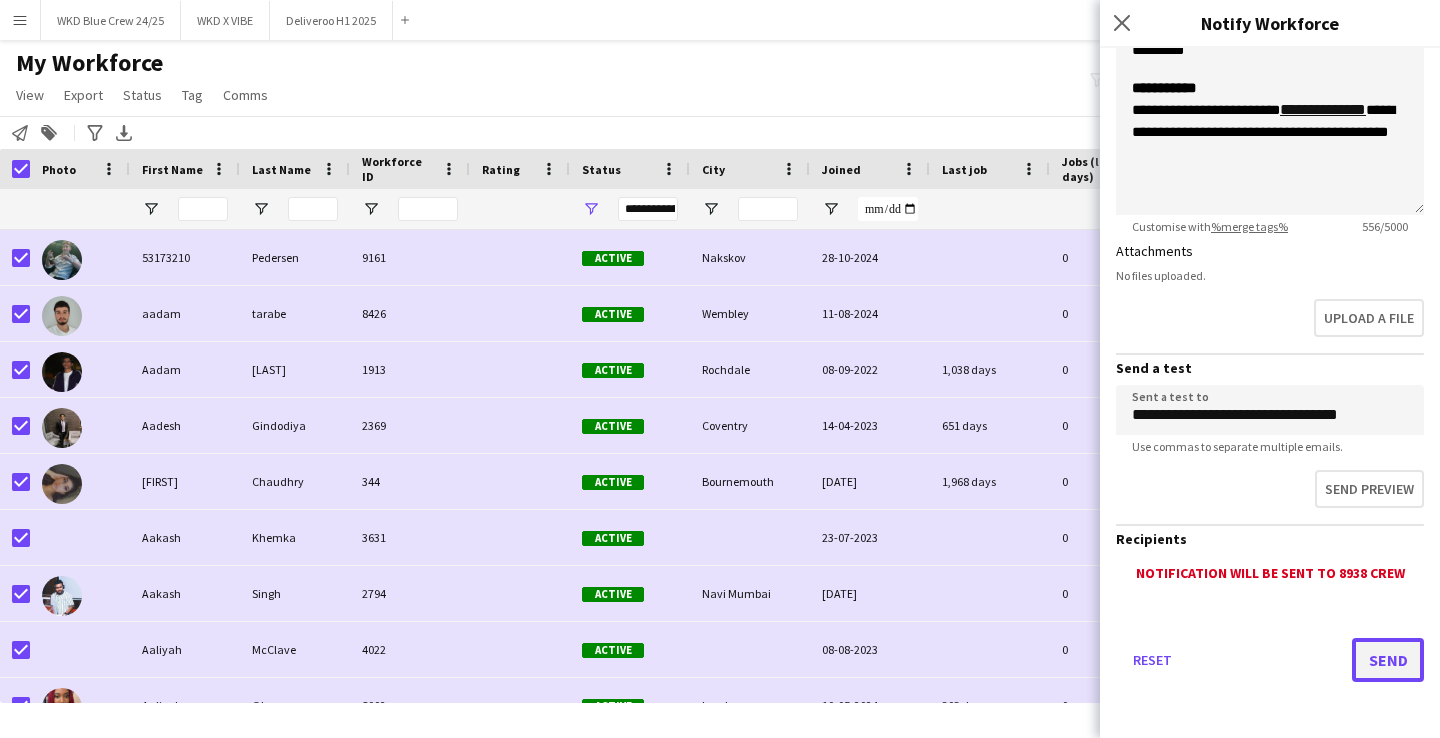 click on "Send" 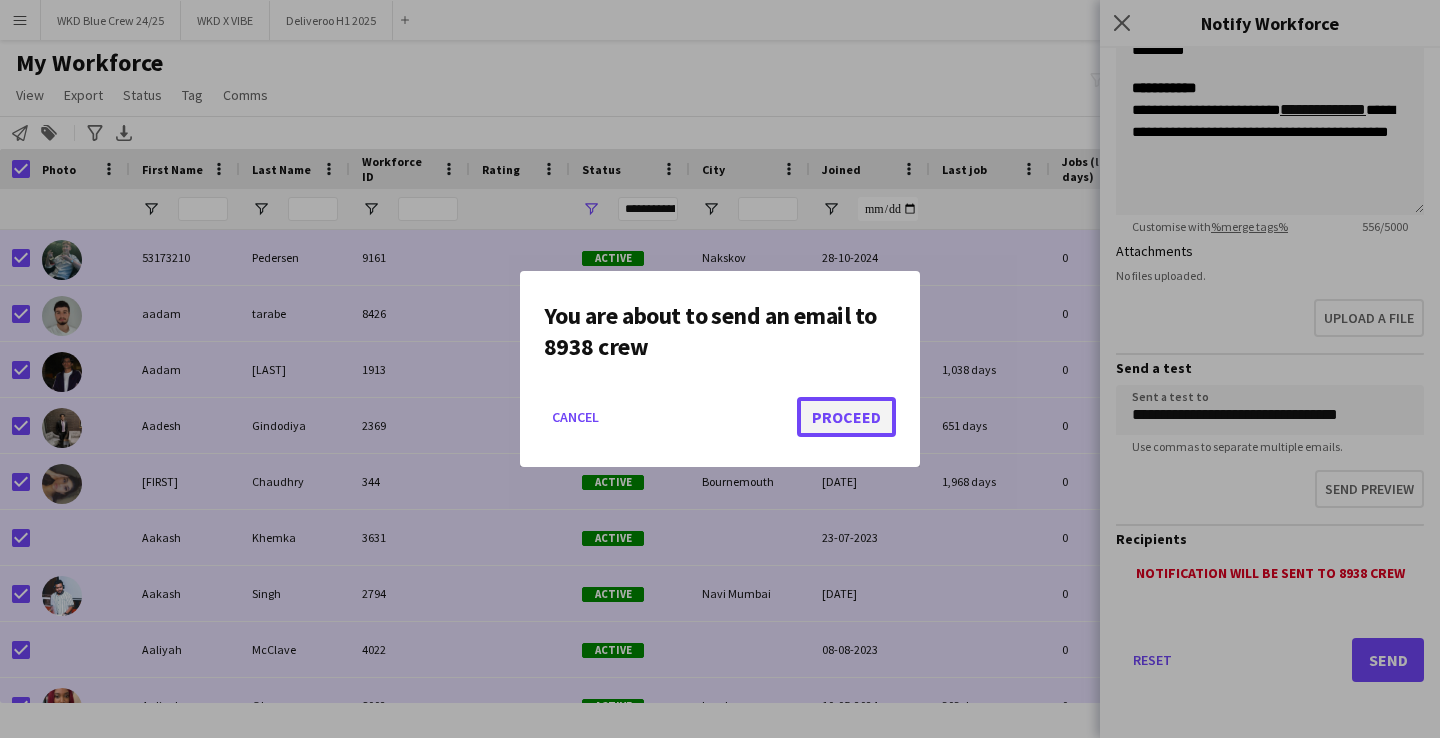 click on "Proceed" 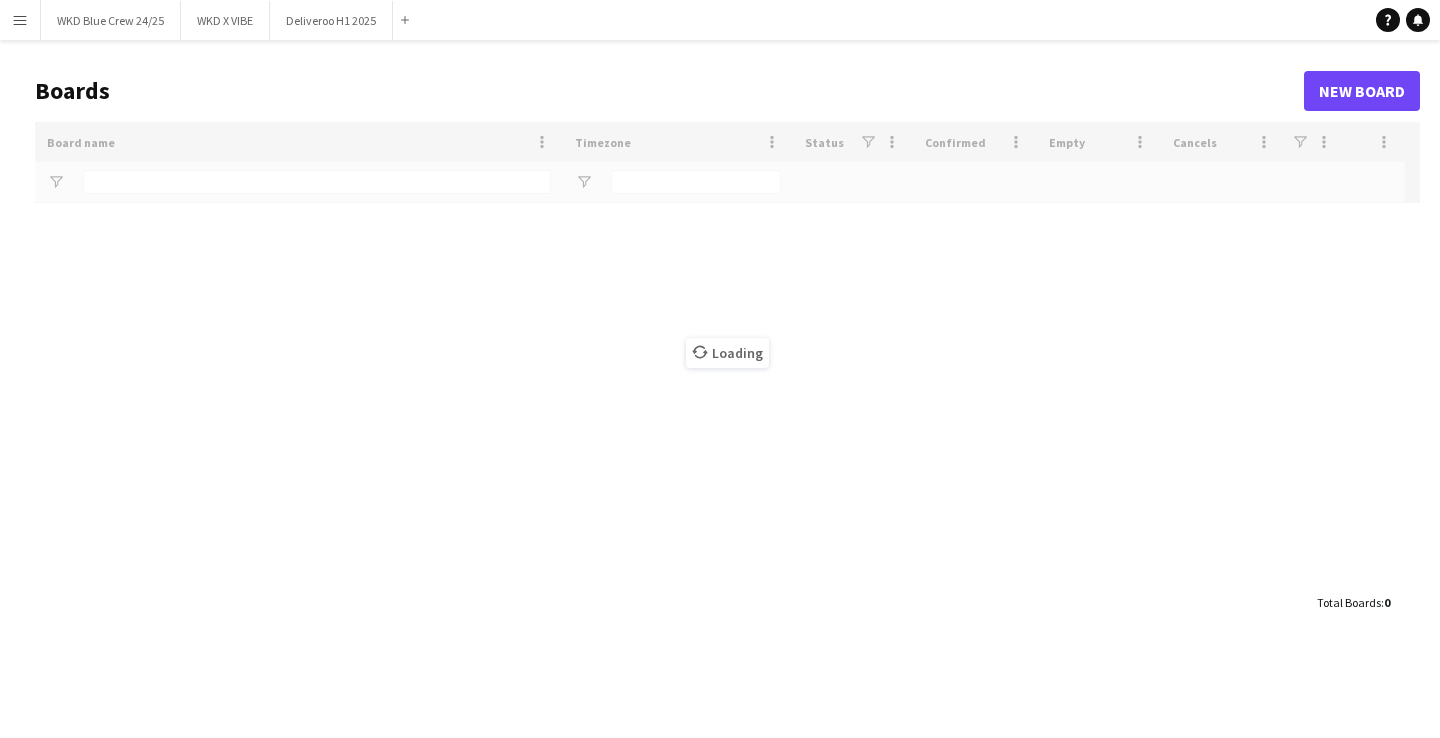 scroll, scrollTop: 0, scrollLeft: 0, axis: both 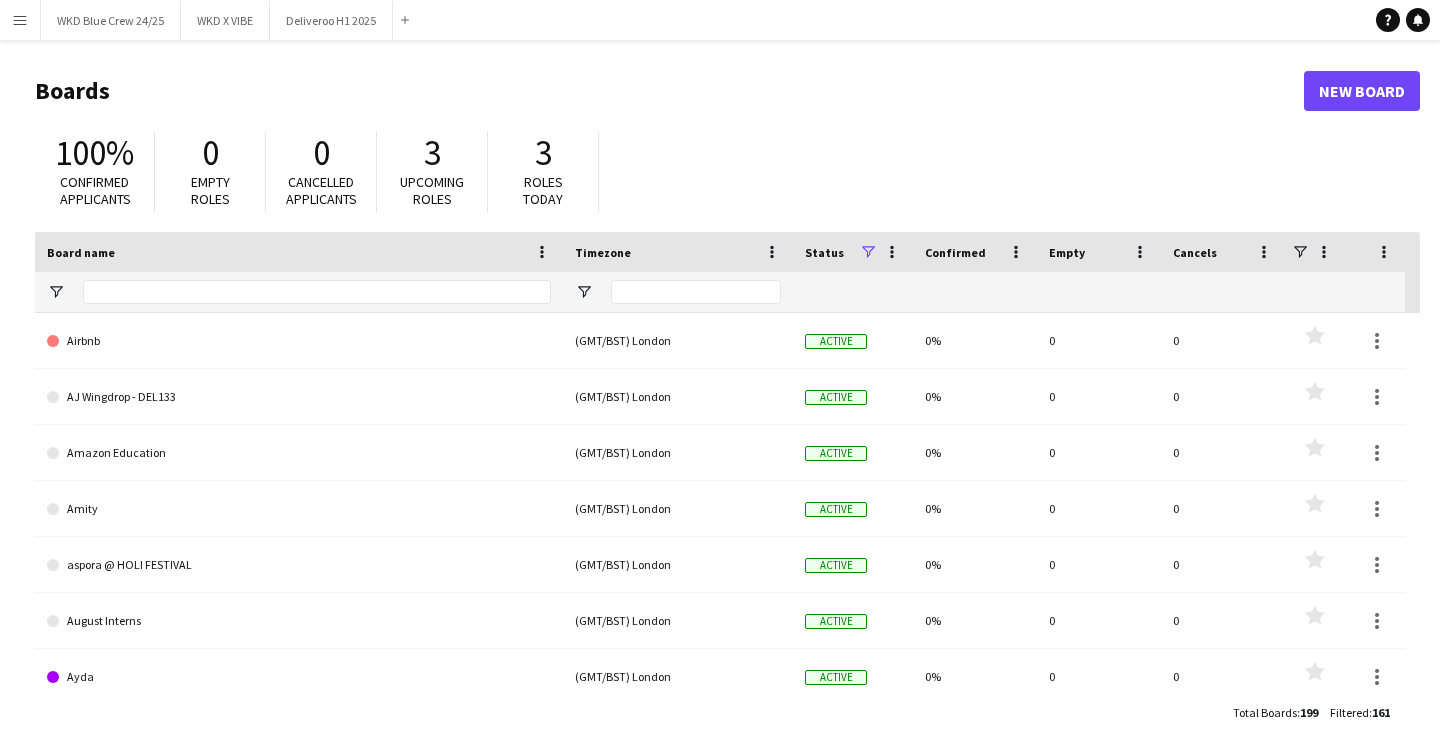 click on "Menu" at bounding box center [20, 20] 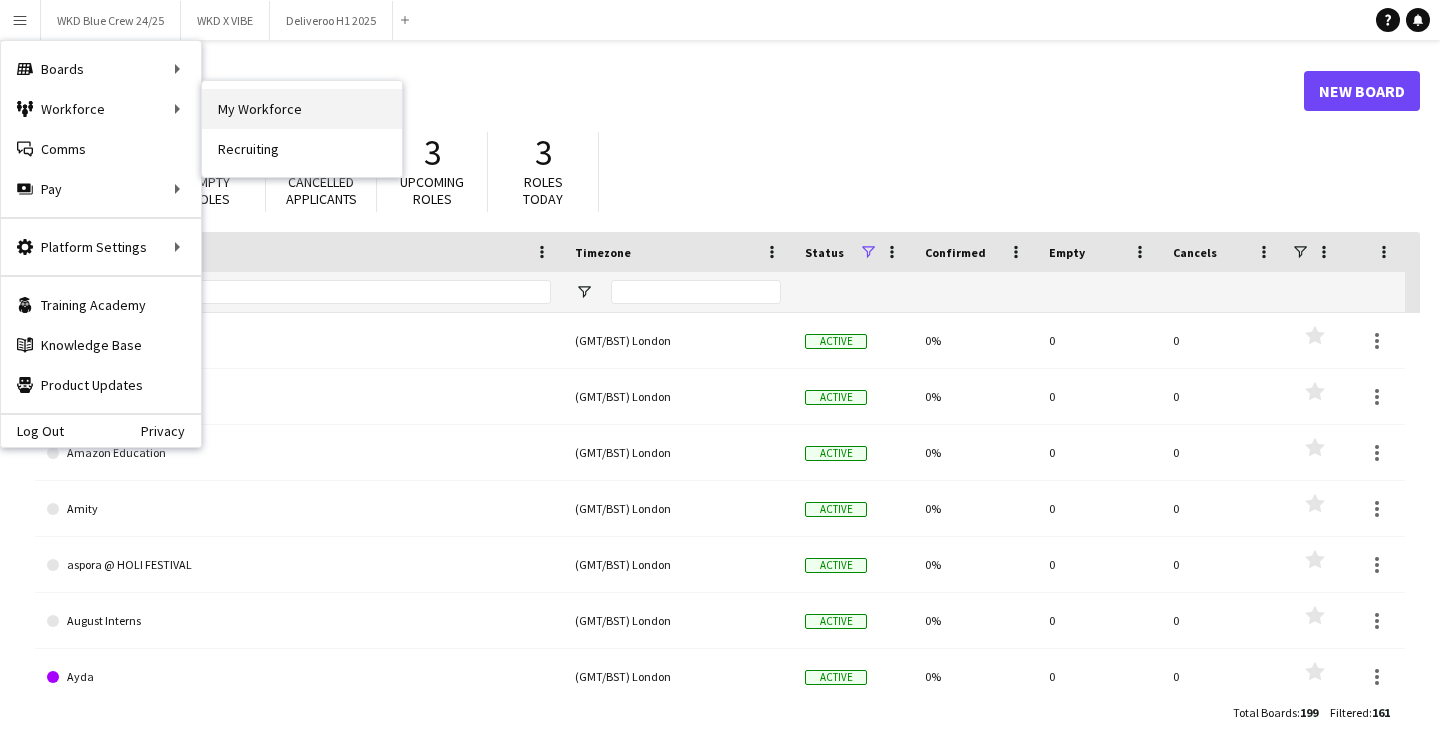 drag, startPoint x: 265, startPoint y: 87, endPoint x: 266, endPoint y: 108, distance: 21.023796 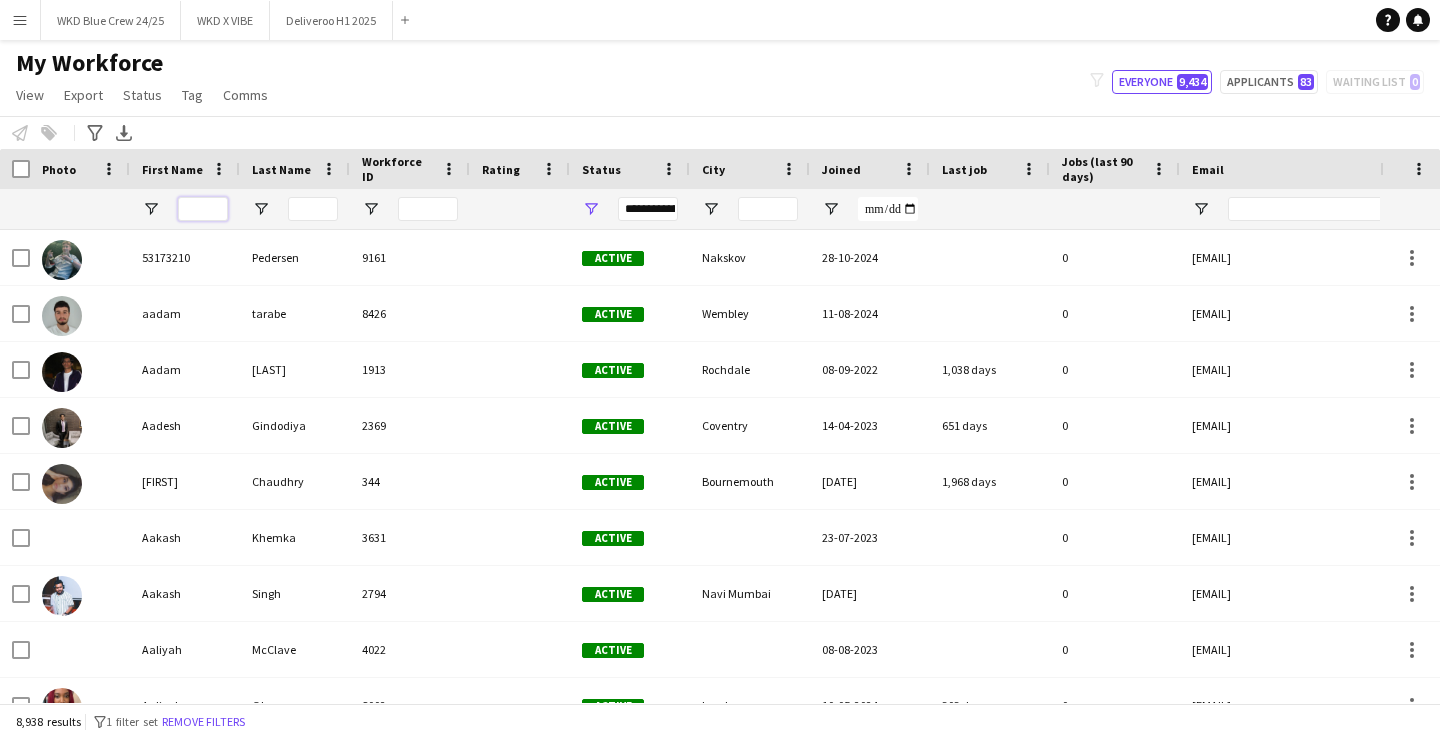 click at bounding box center (203, 209) 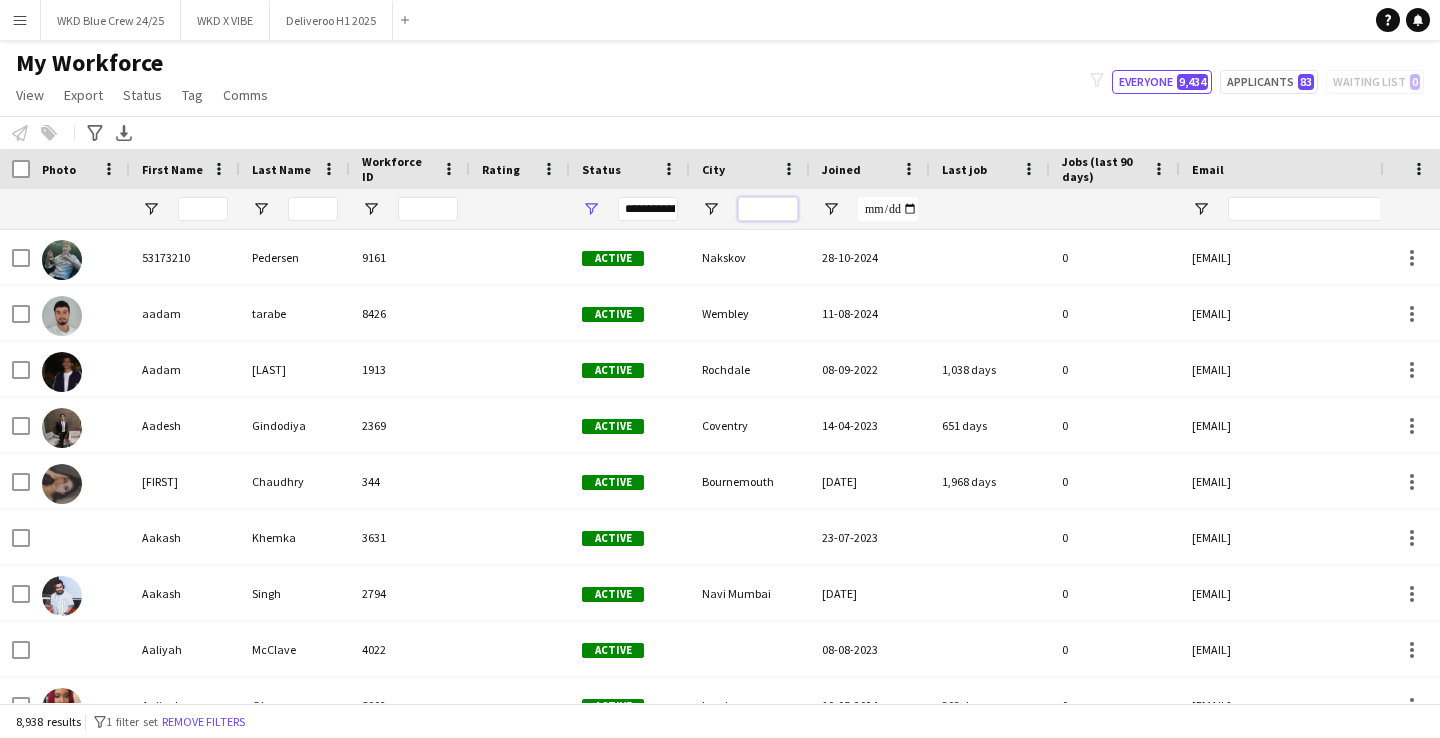 click at bounding box center [768, 209] 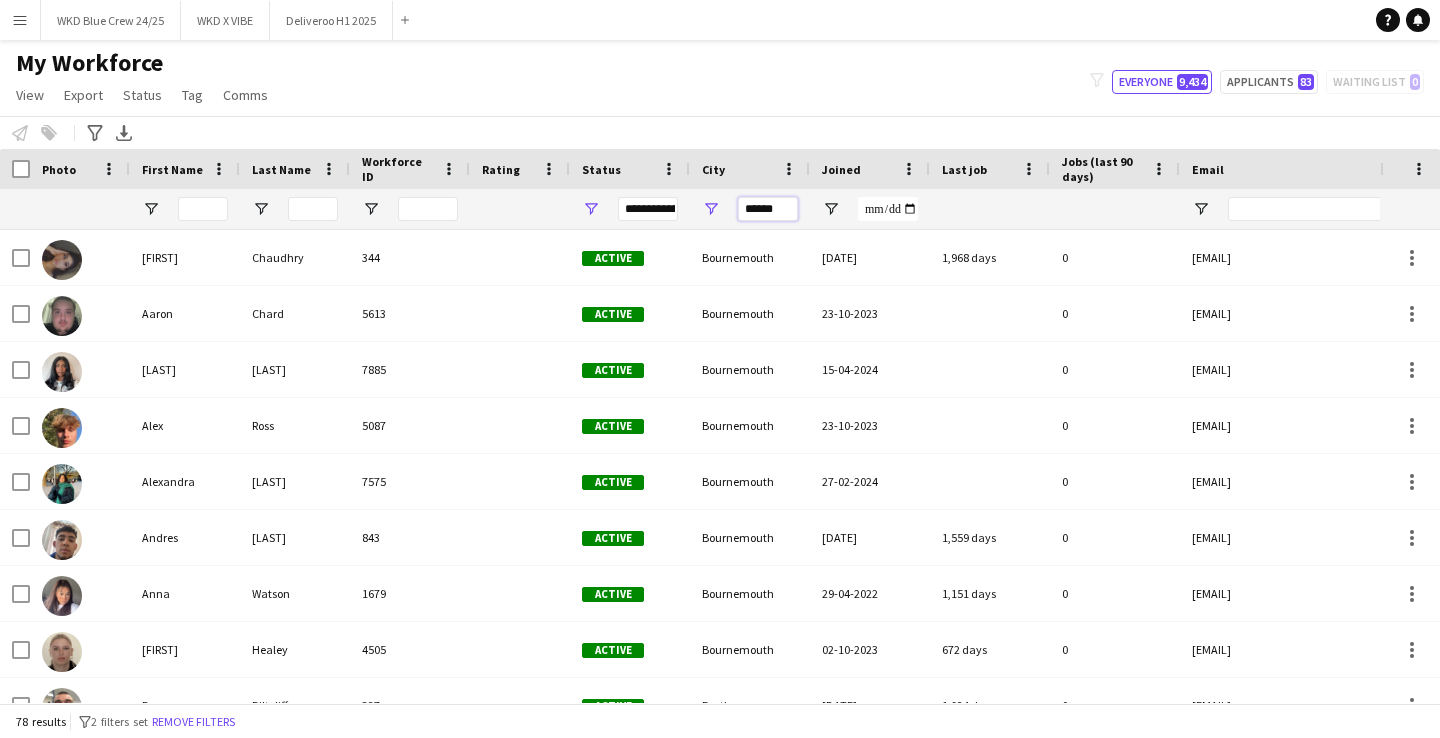 type on "**********" 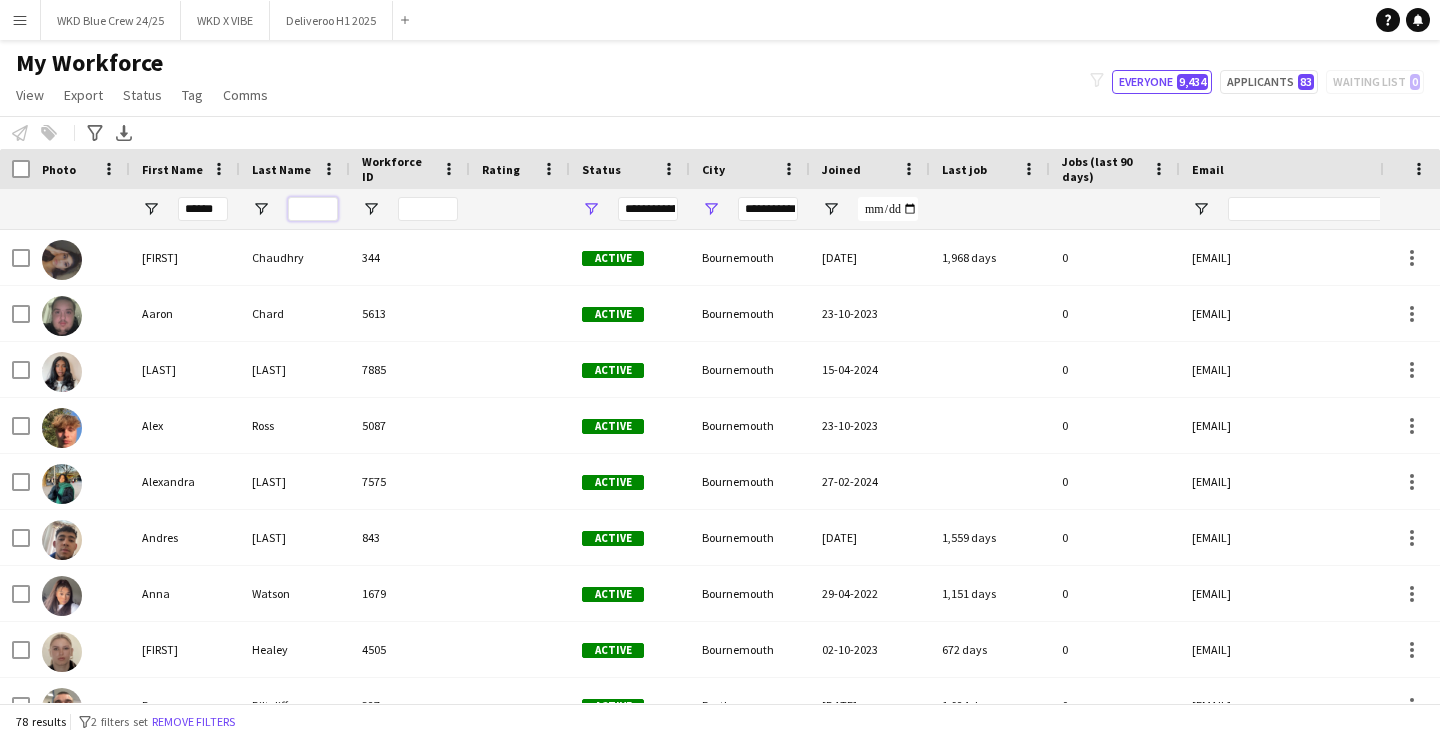 type on "*******" 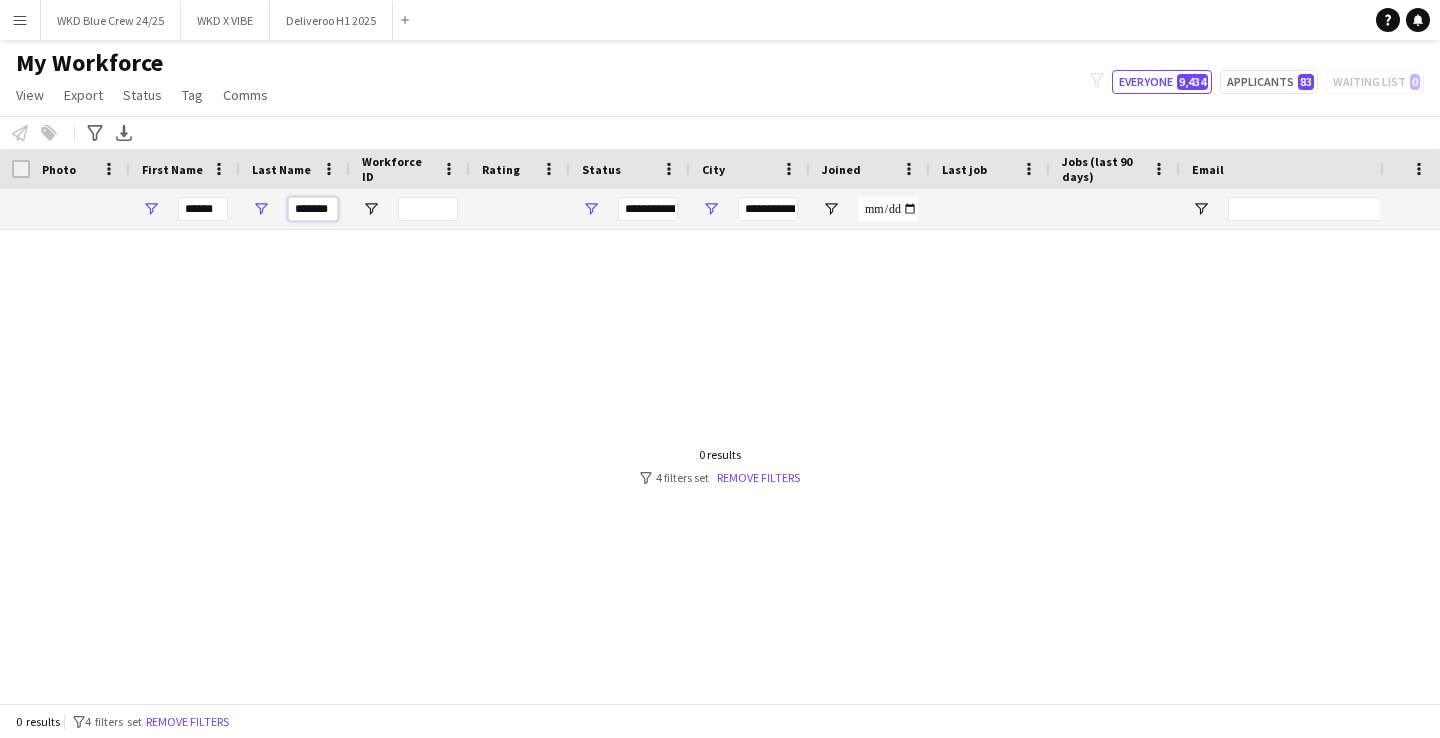 click on "*******" at bounding box center [313, 209] 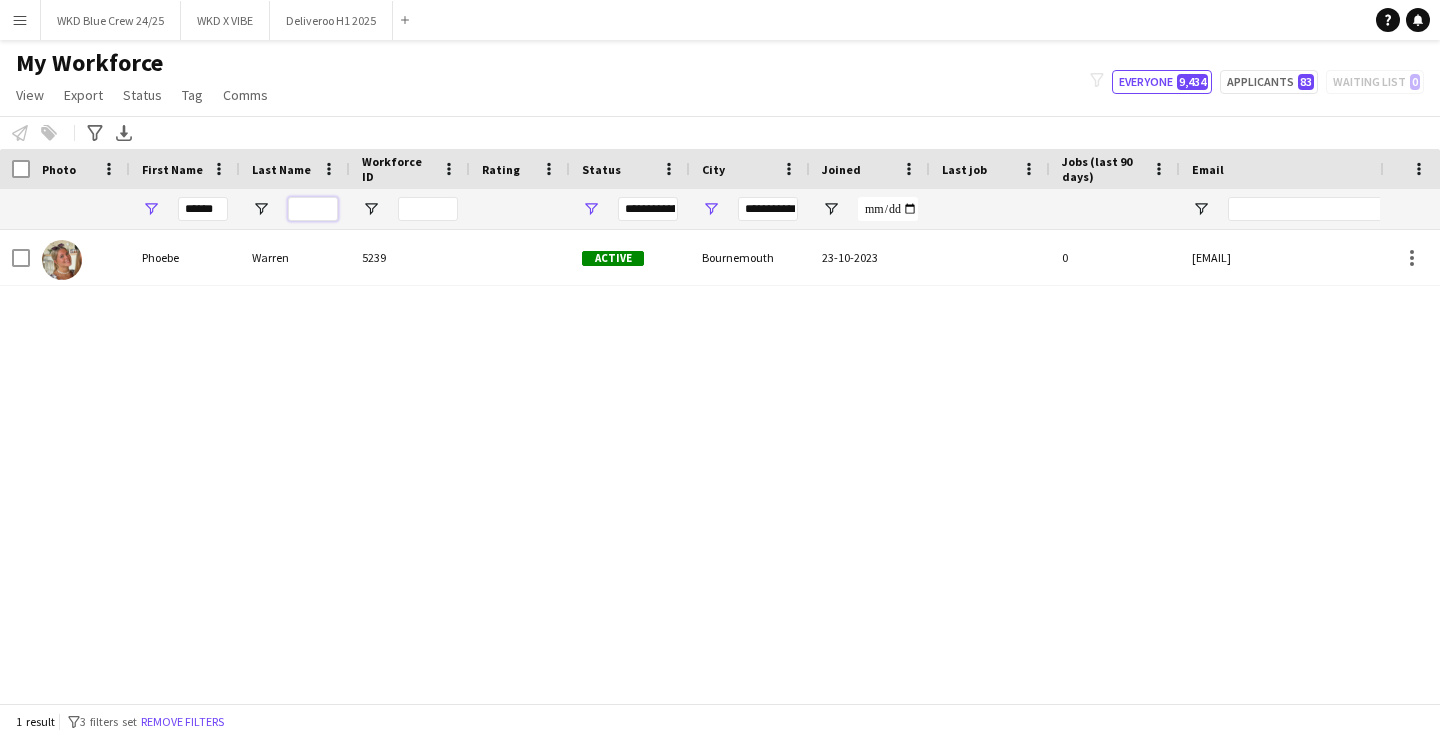 type 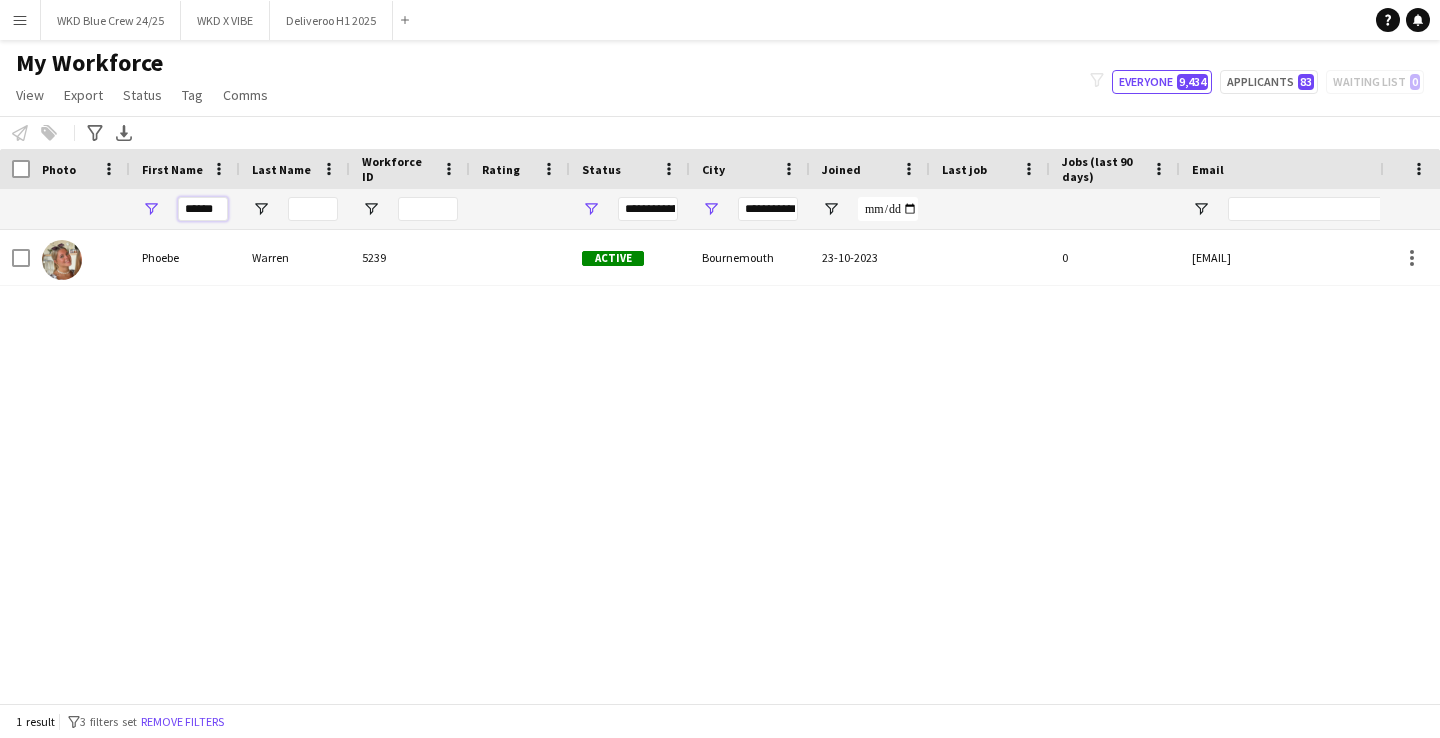 click on "******" at bounding box center (203, 209) 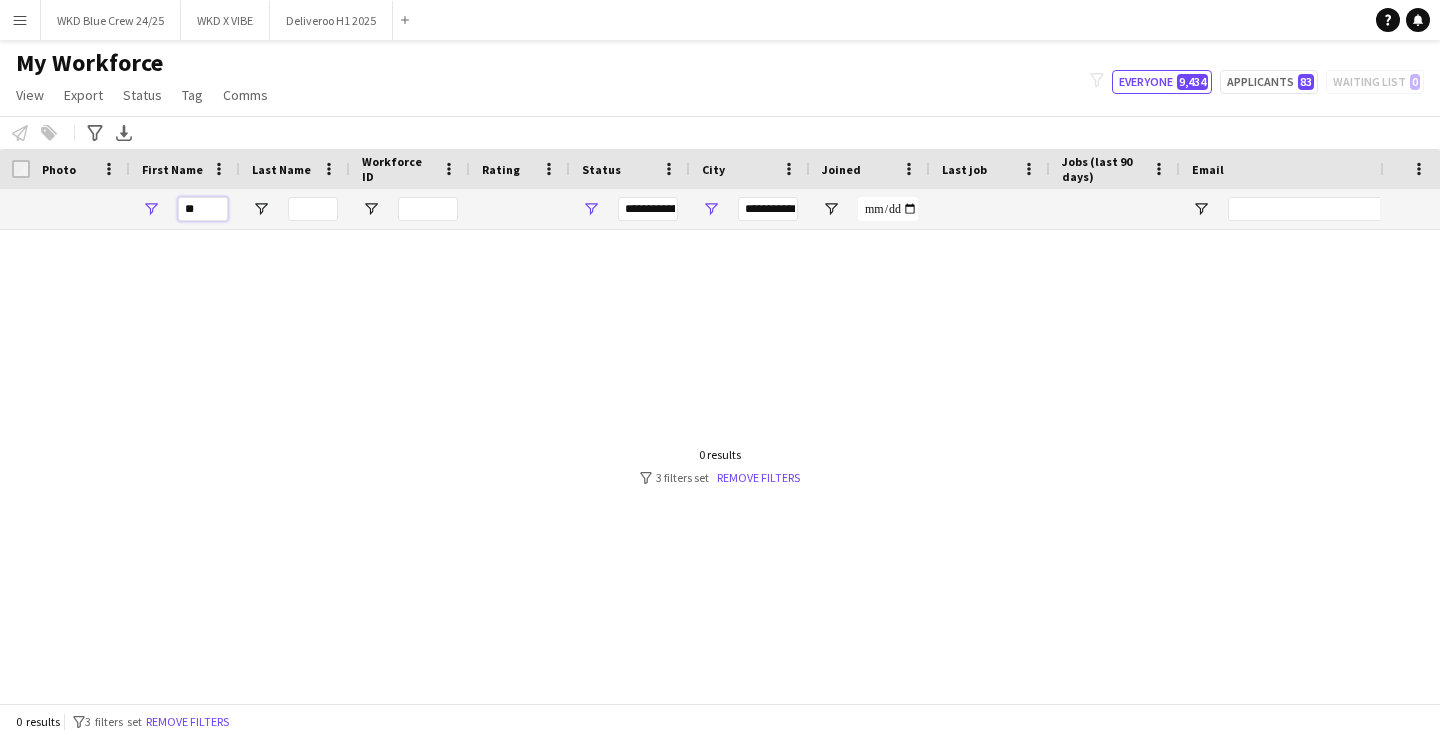 type on "*" 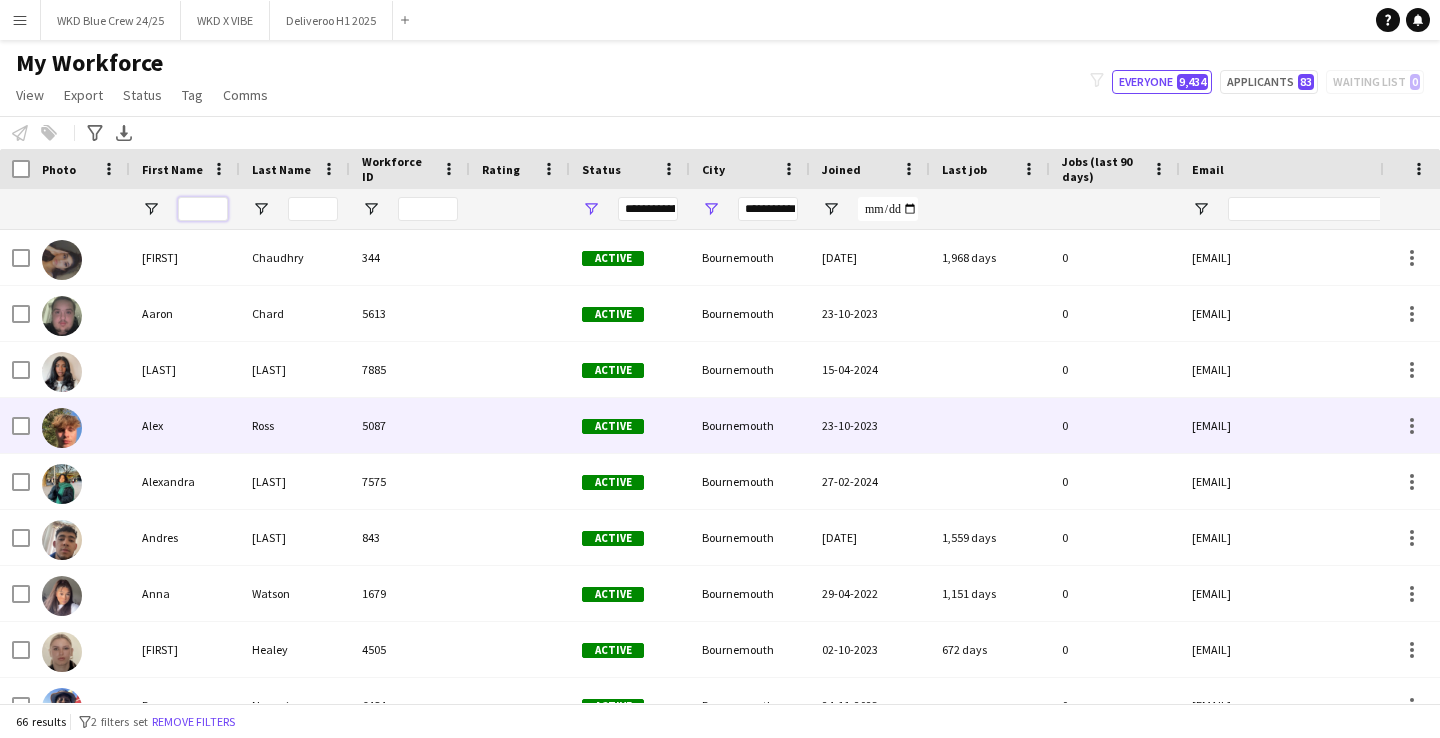 scroll, scrollTop: 168, scrollLeft: 0, axis: vertical 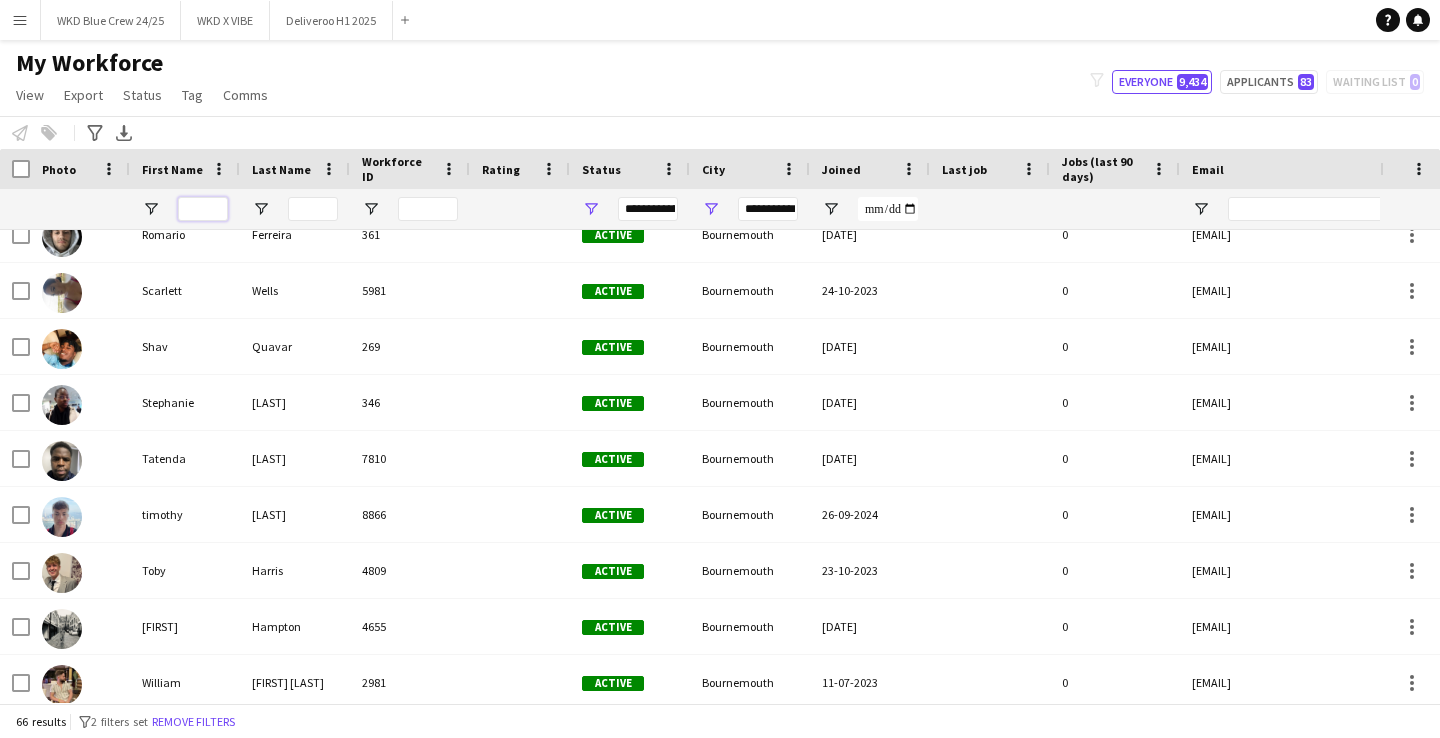 type 